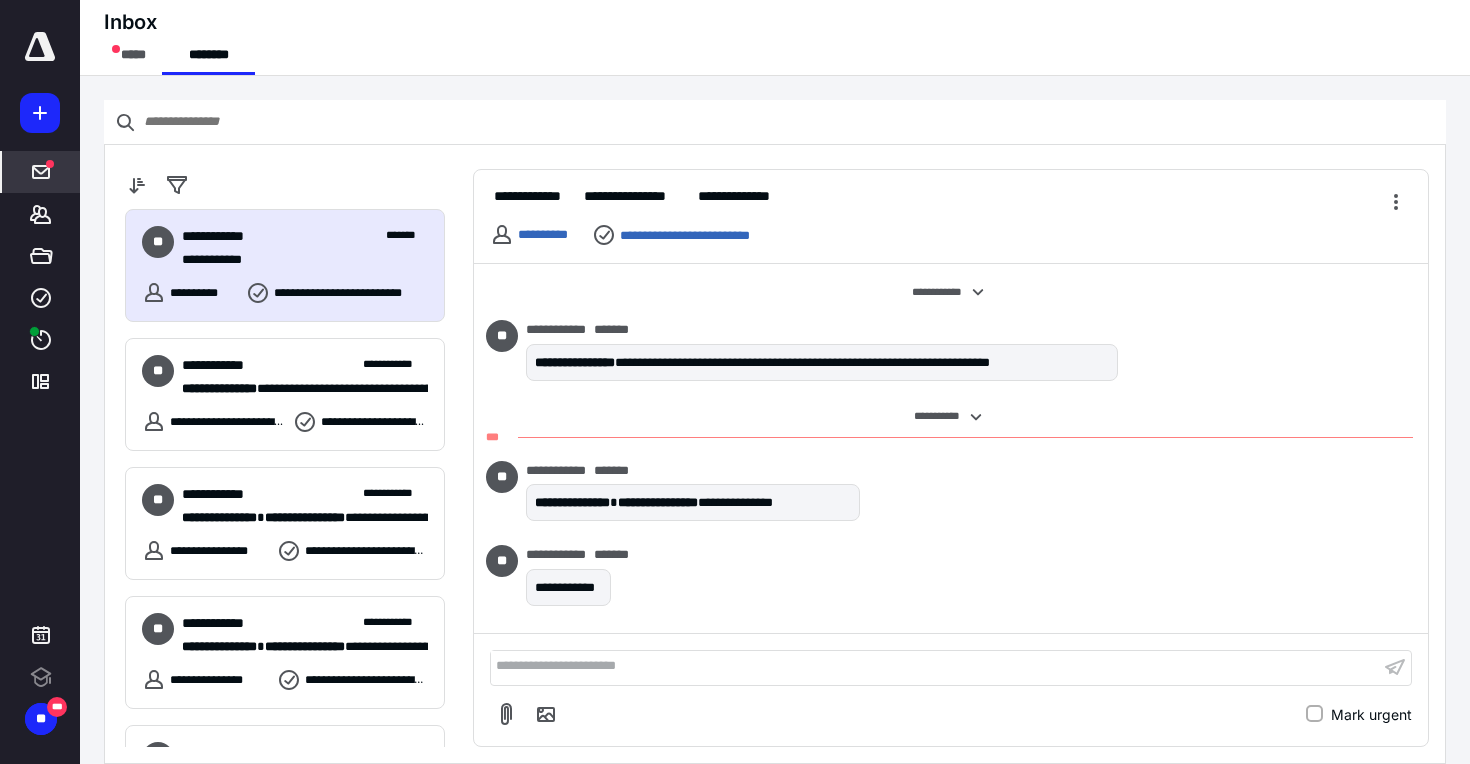 scroll, scrollTop: 0, scrollLeft: 0, axis: both 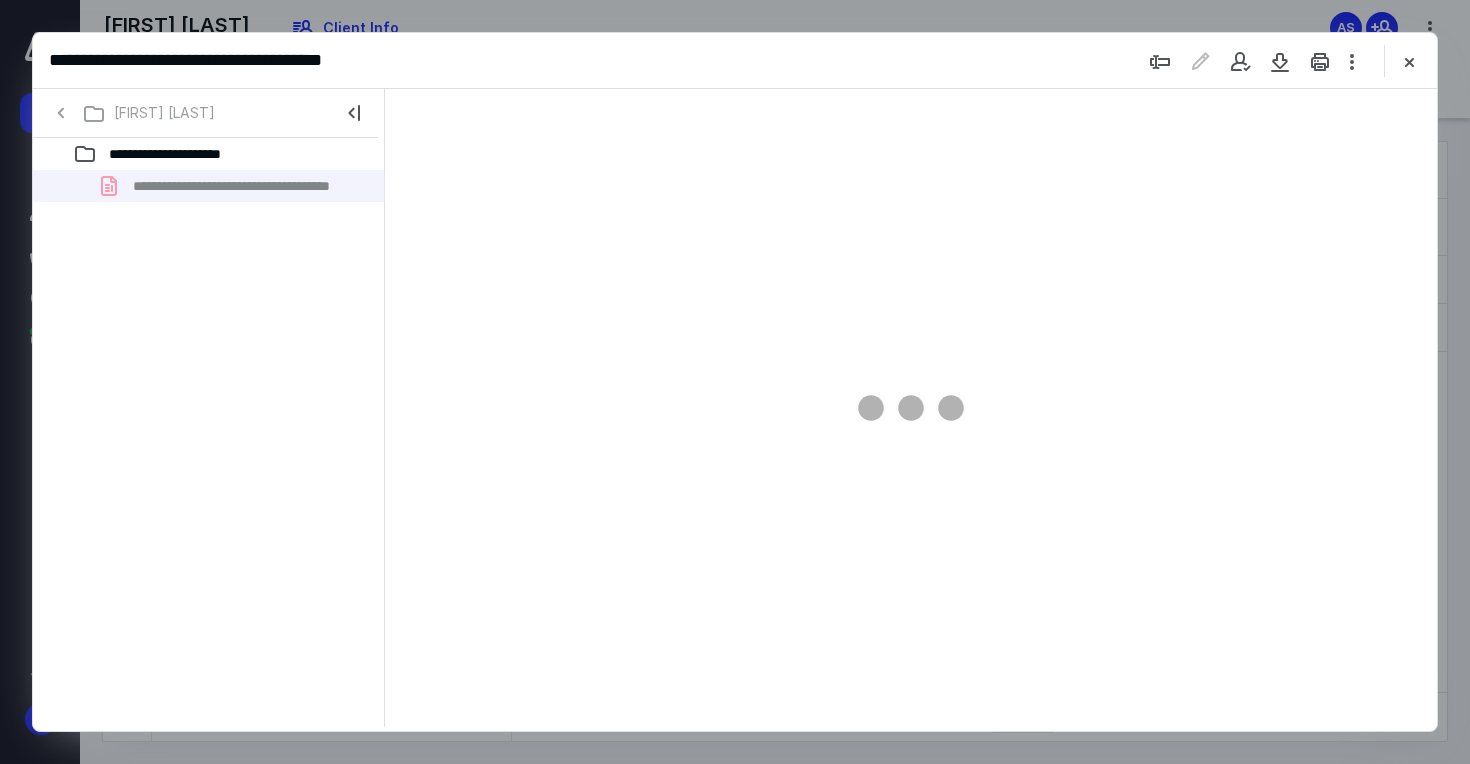type on "91" 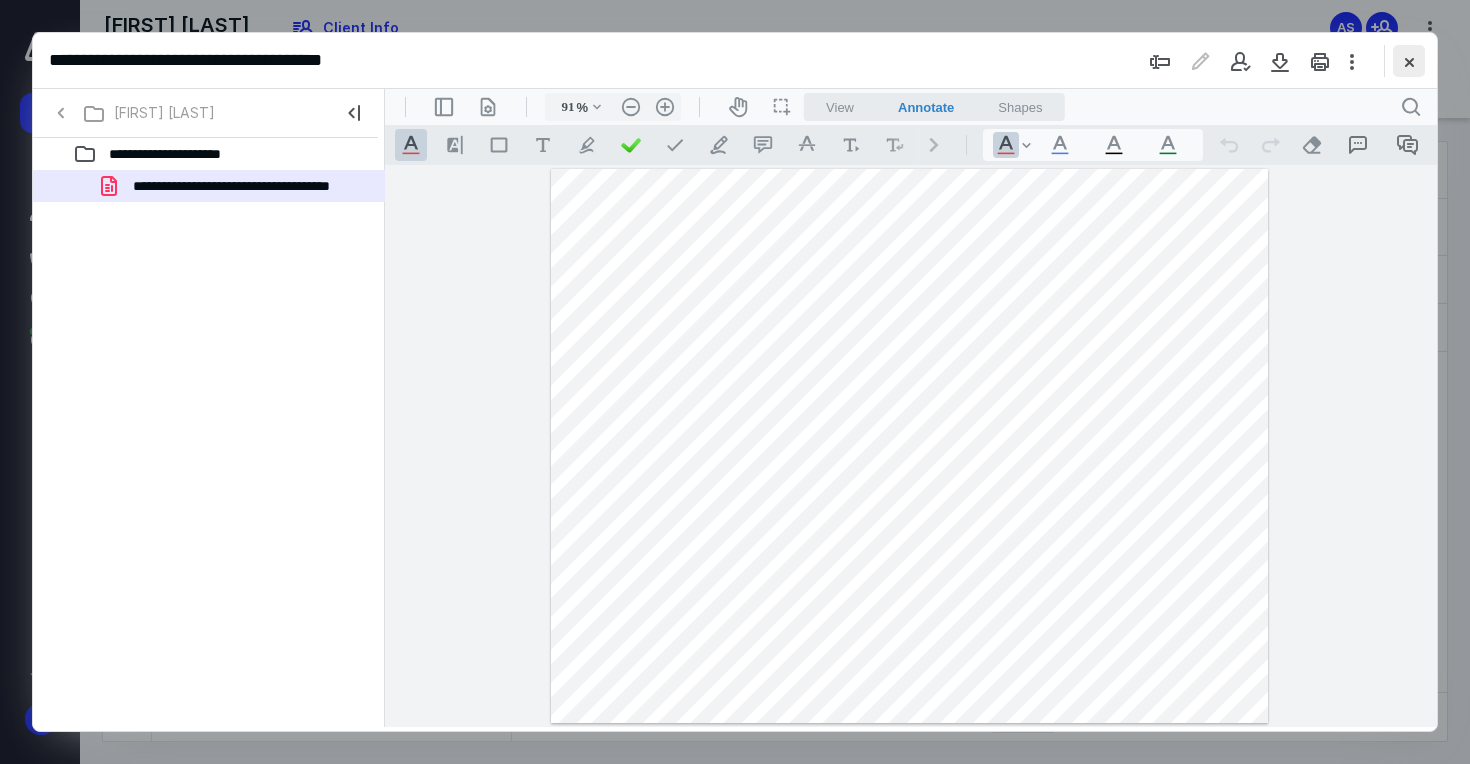 click at bounding box center (1409, 61) 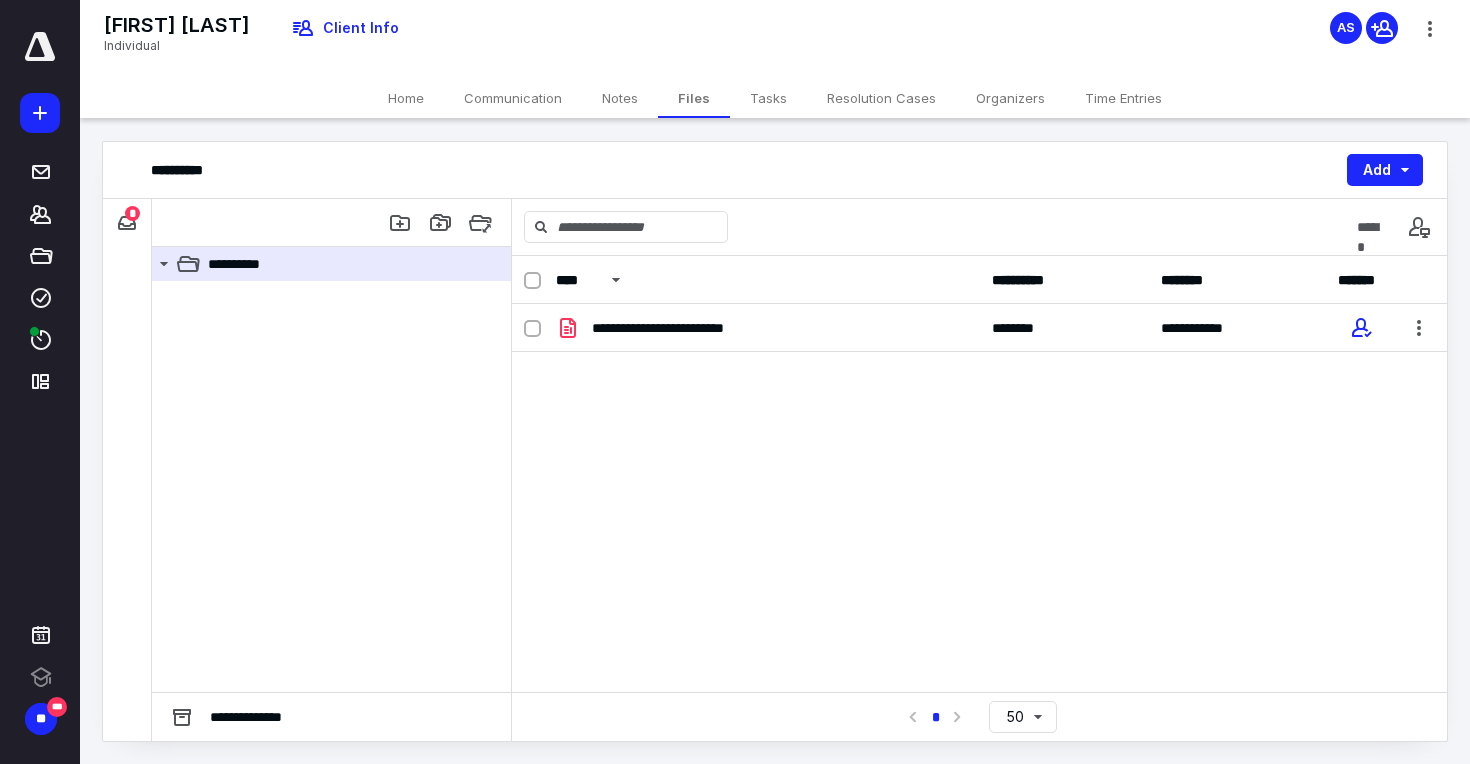 click at bounding box center [331, 486] 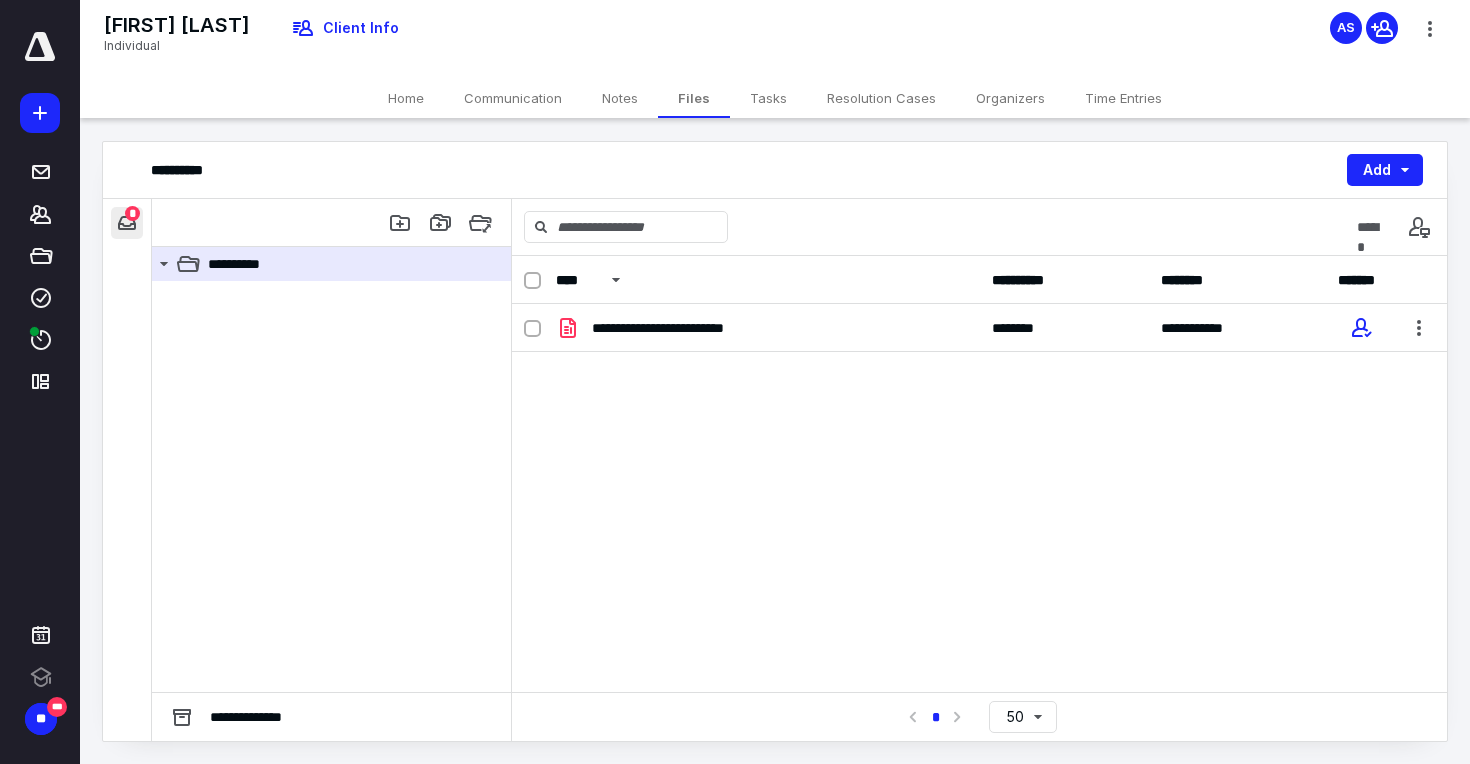click at bounding box center [127, 223] 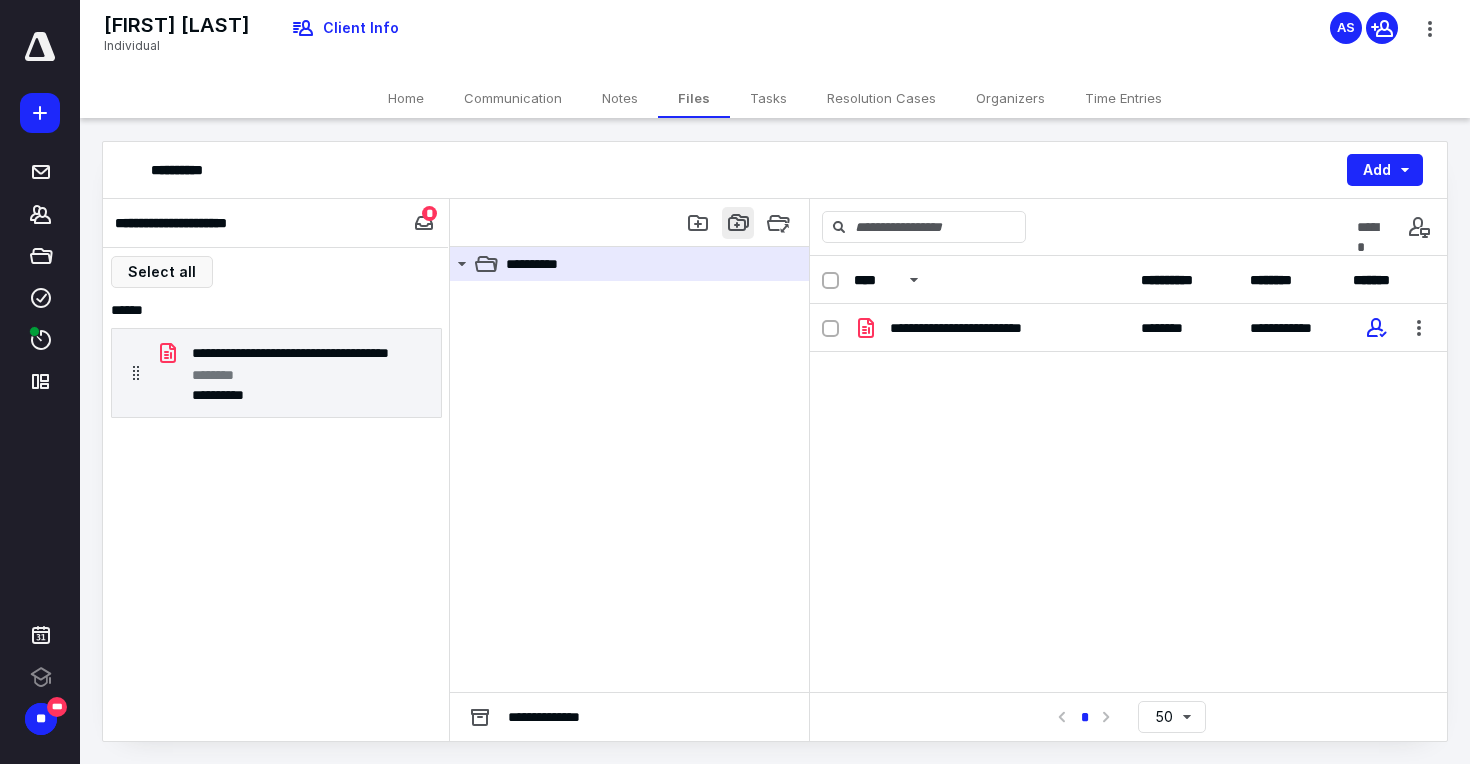 click at bounding box center (738, 223) 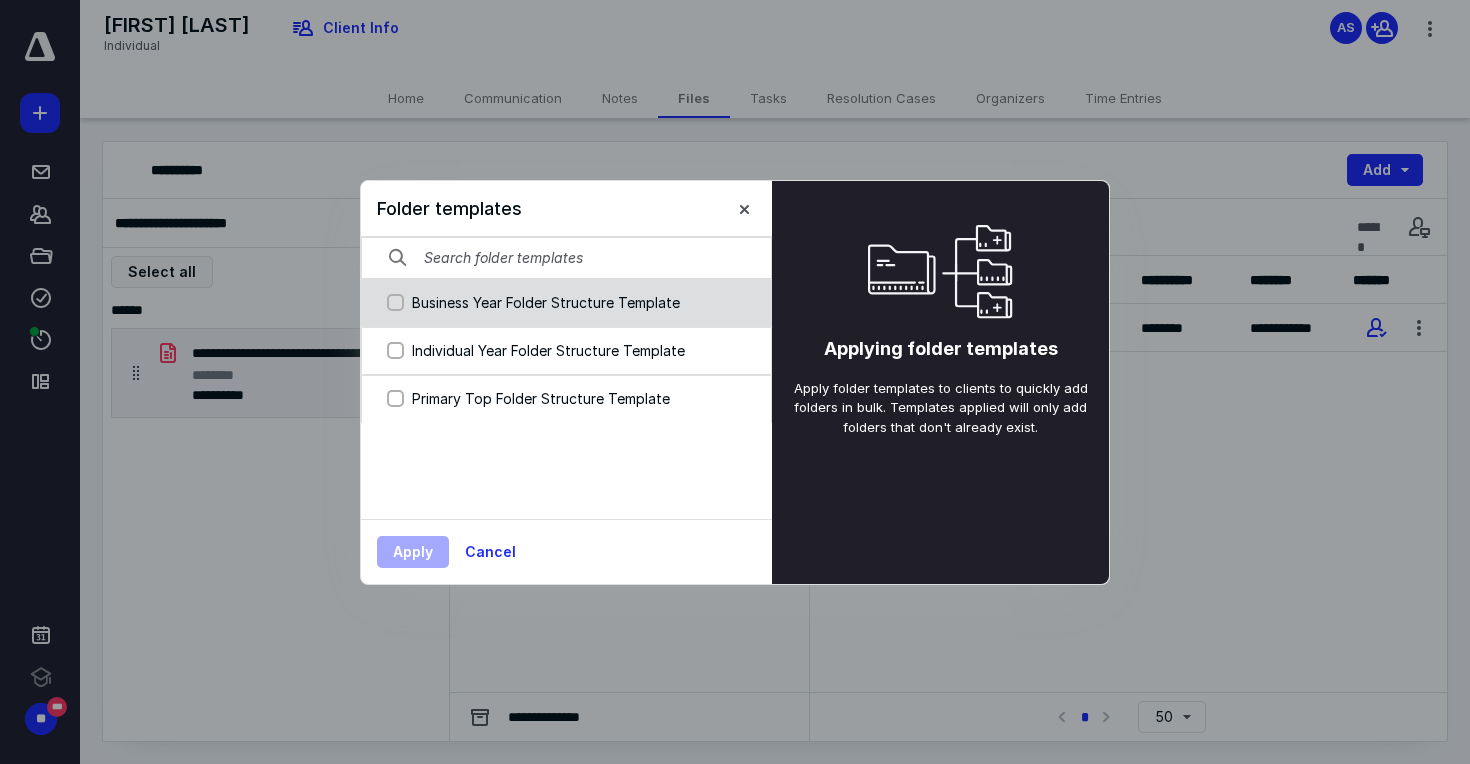 click on "Business Year Folder Structure Template" at bounding box center [577, 302] 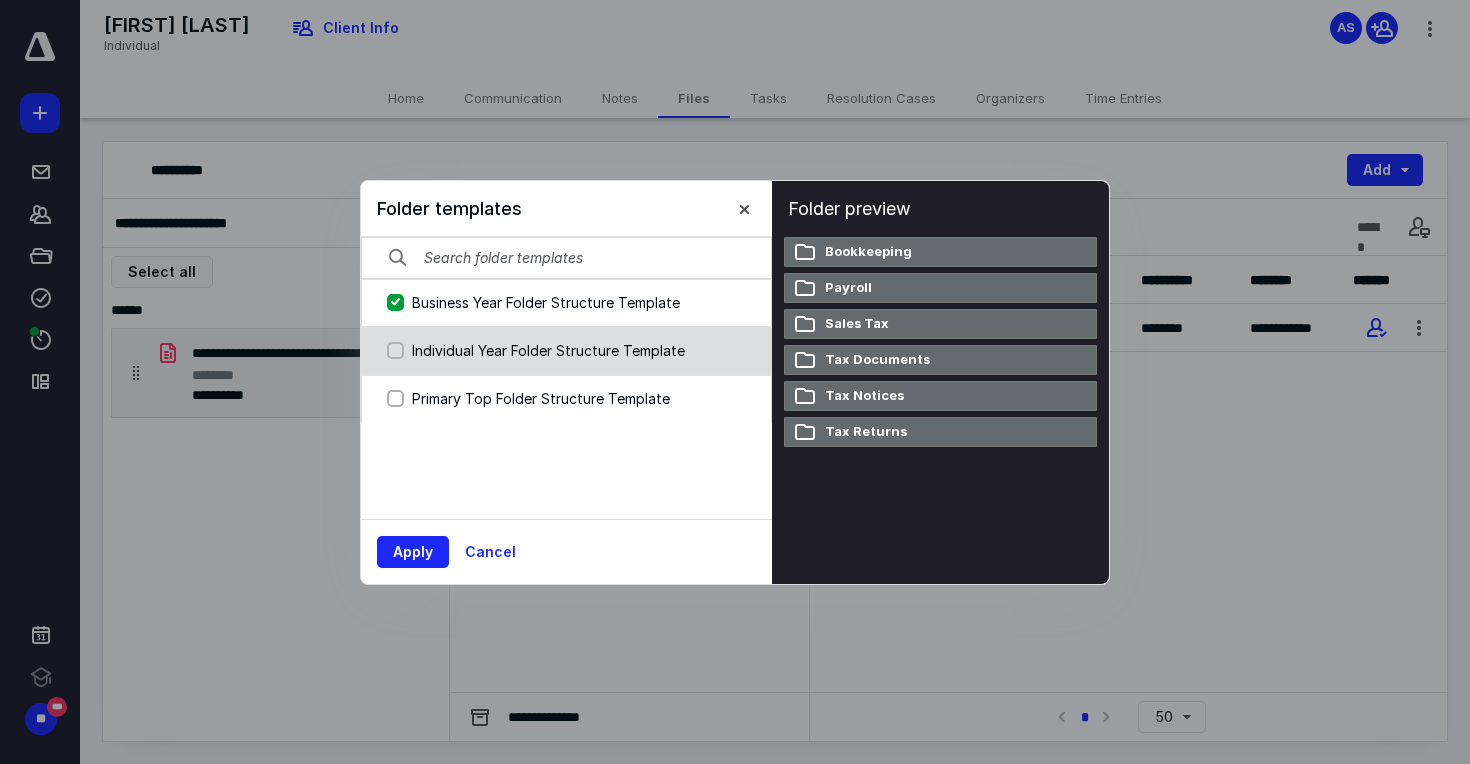 click on "Individual Year Folder Structure Template" at bounding box center [577, 350] 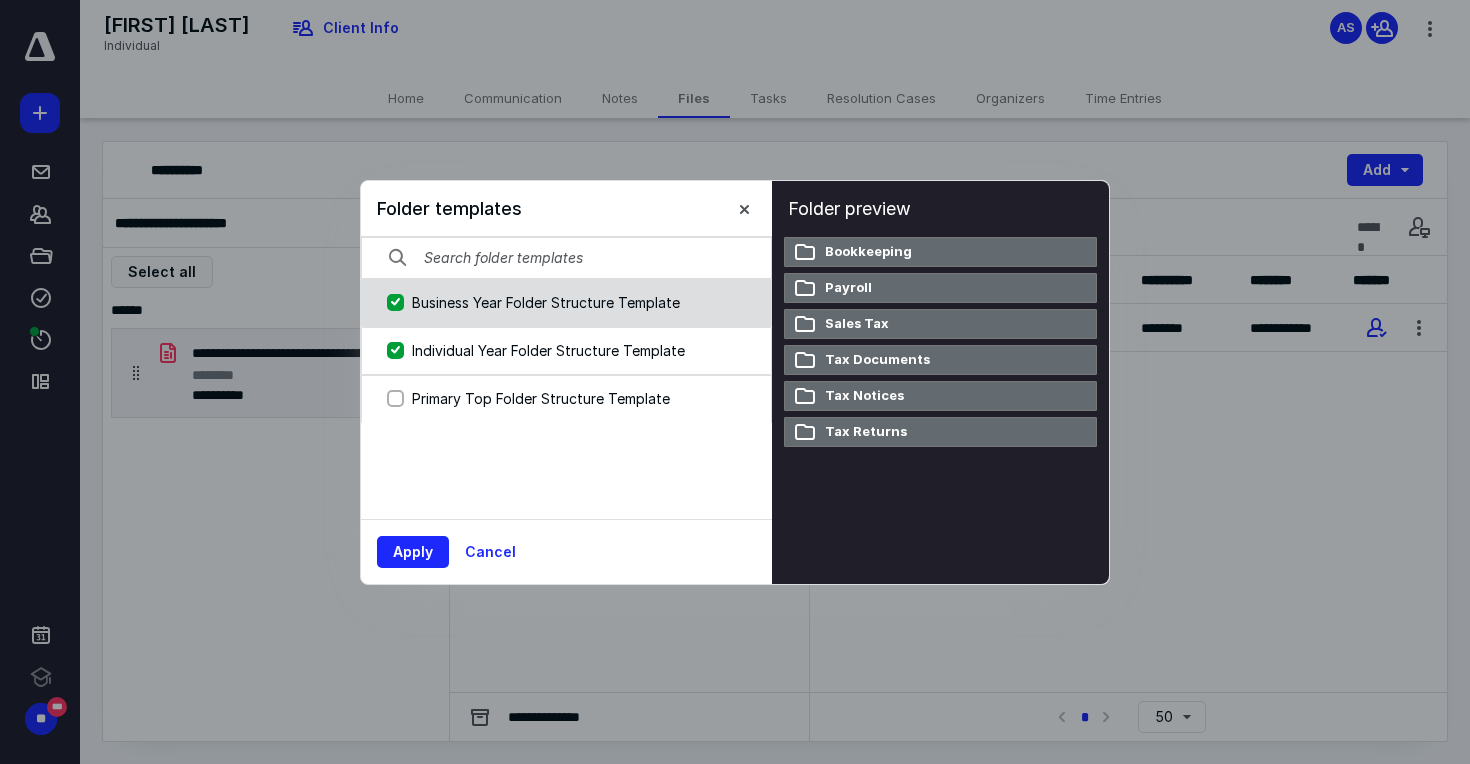 click on "Business Year Folder Structure Template" at bounding box center (577, 302) 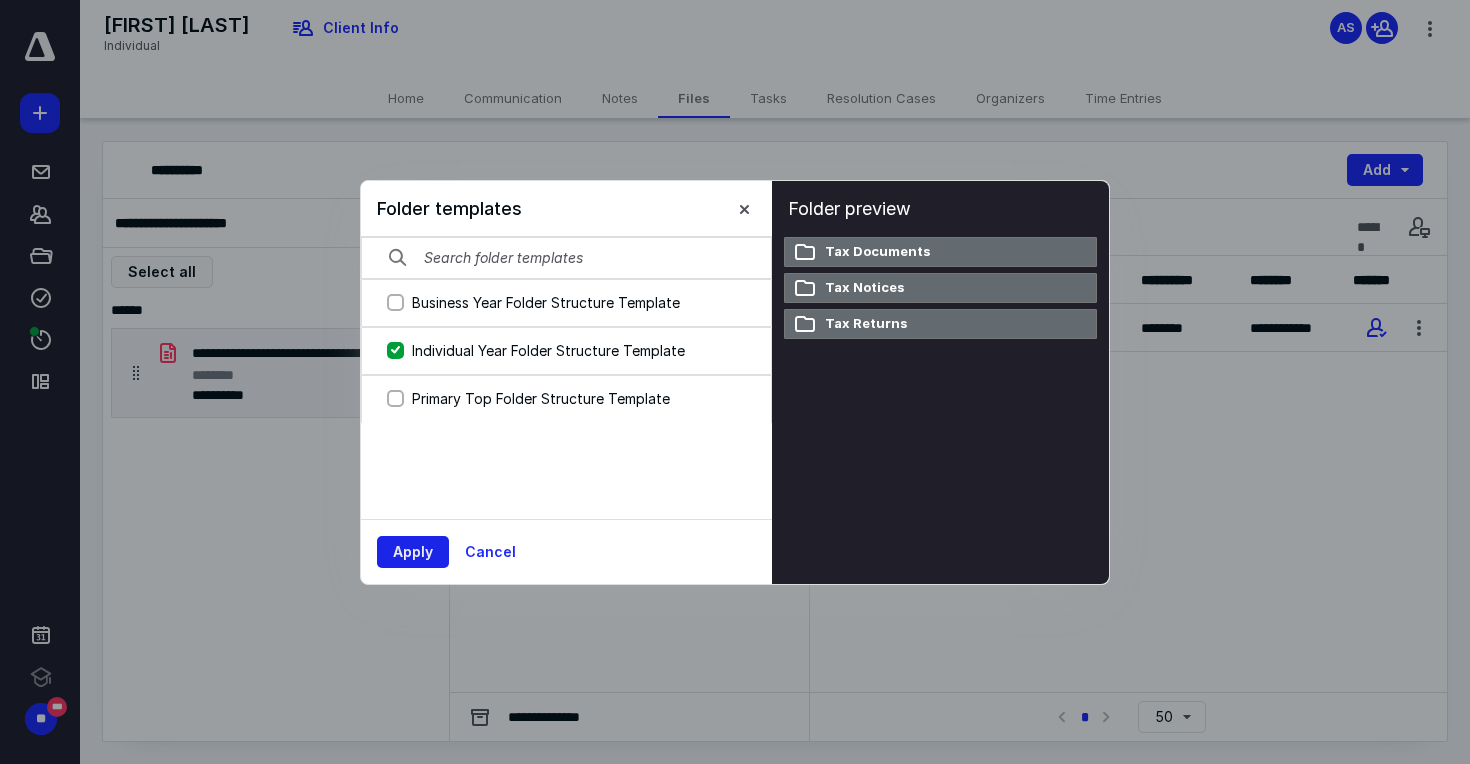 click on "Apply" at bounding box center (413, 552) 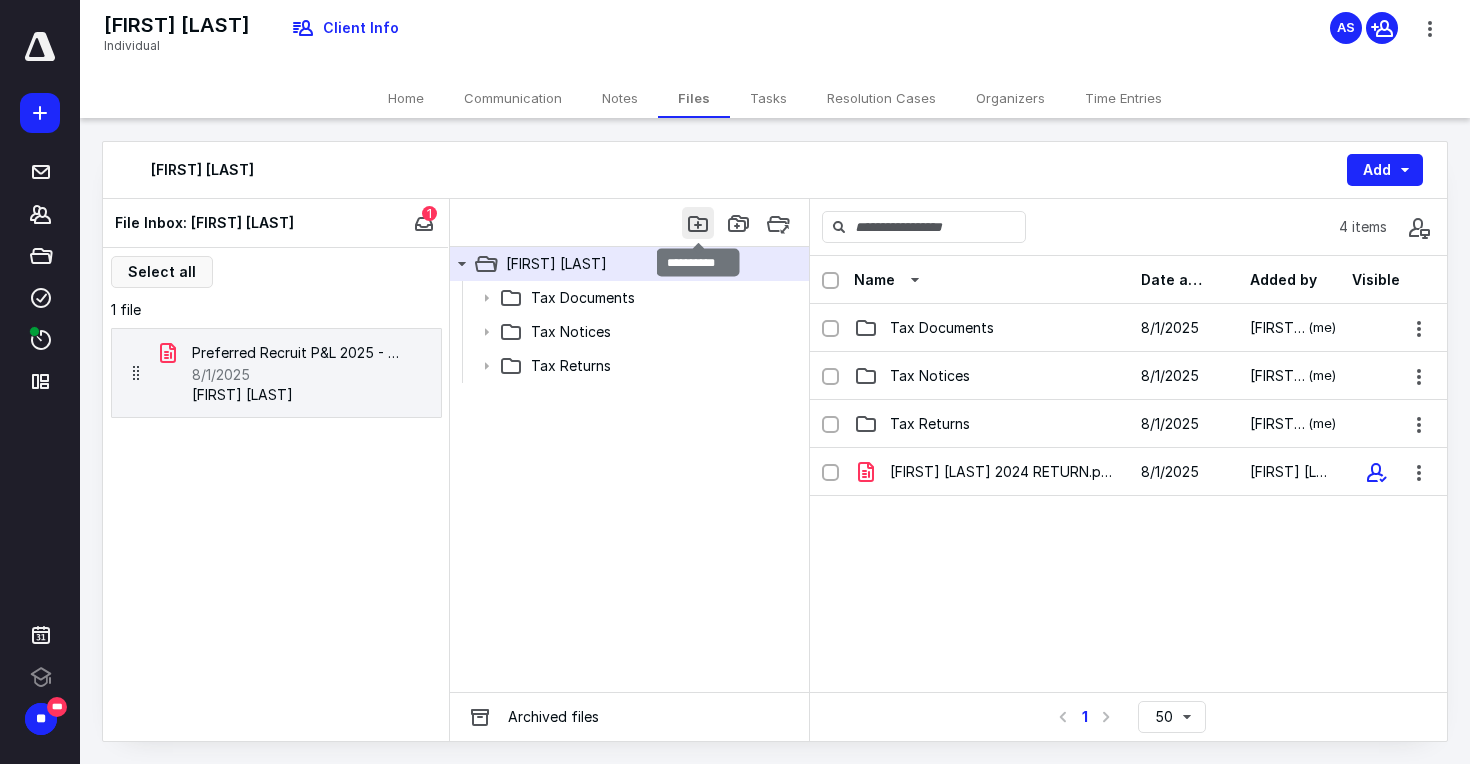 click at bounding box center [698, 223] 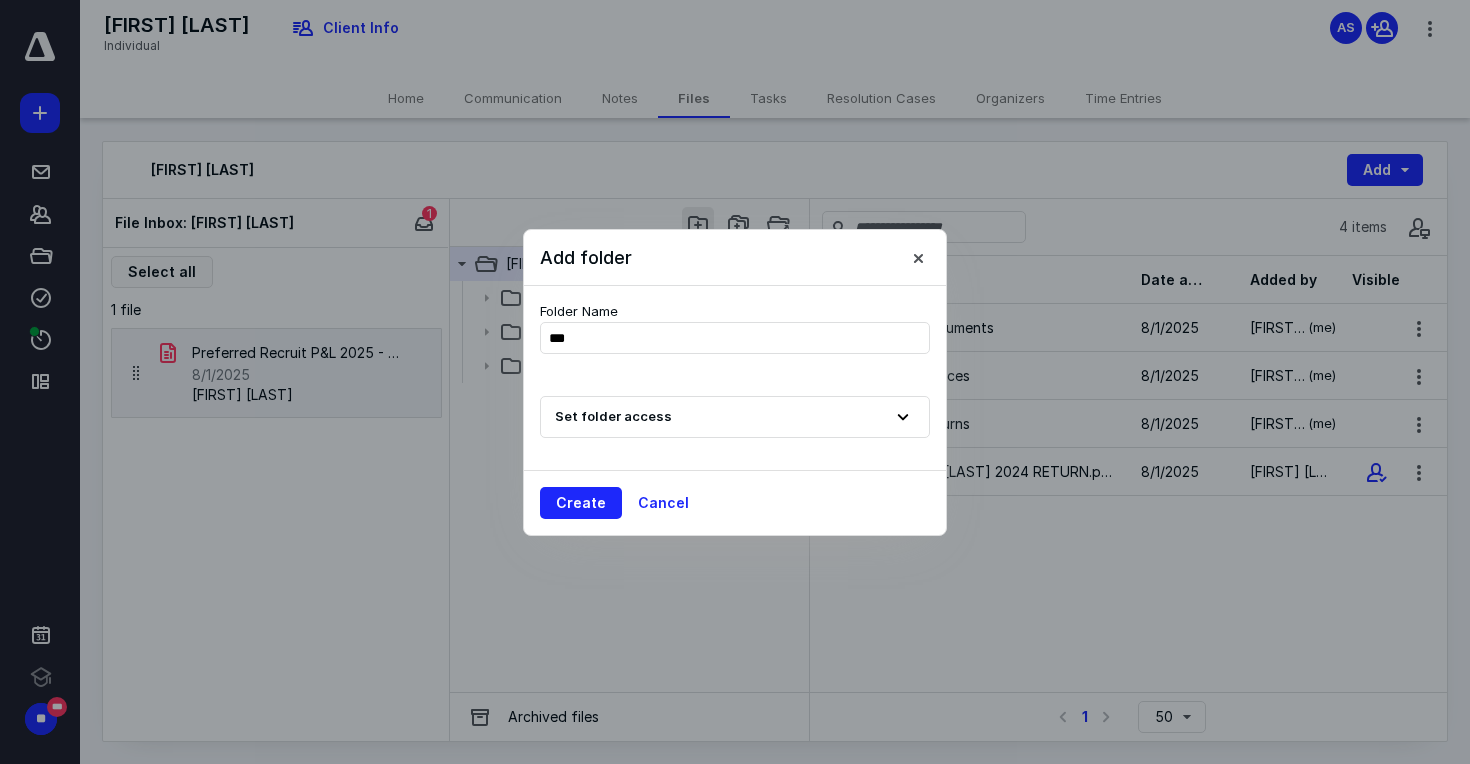 type on "****" 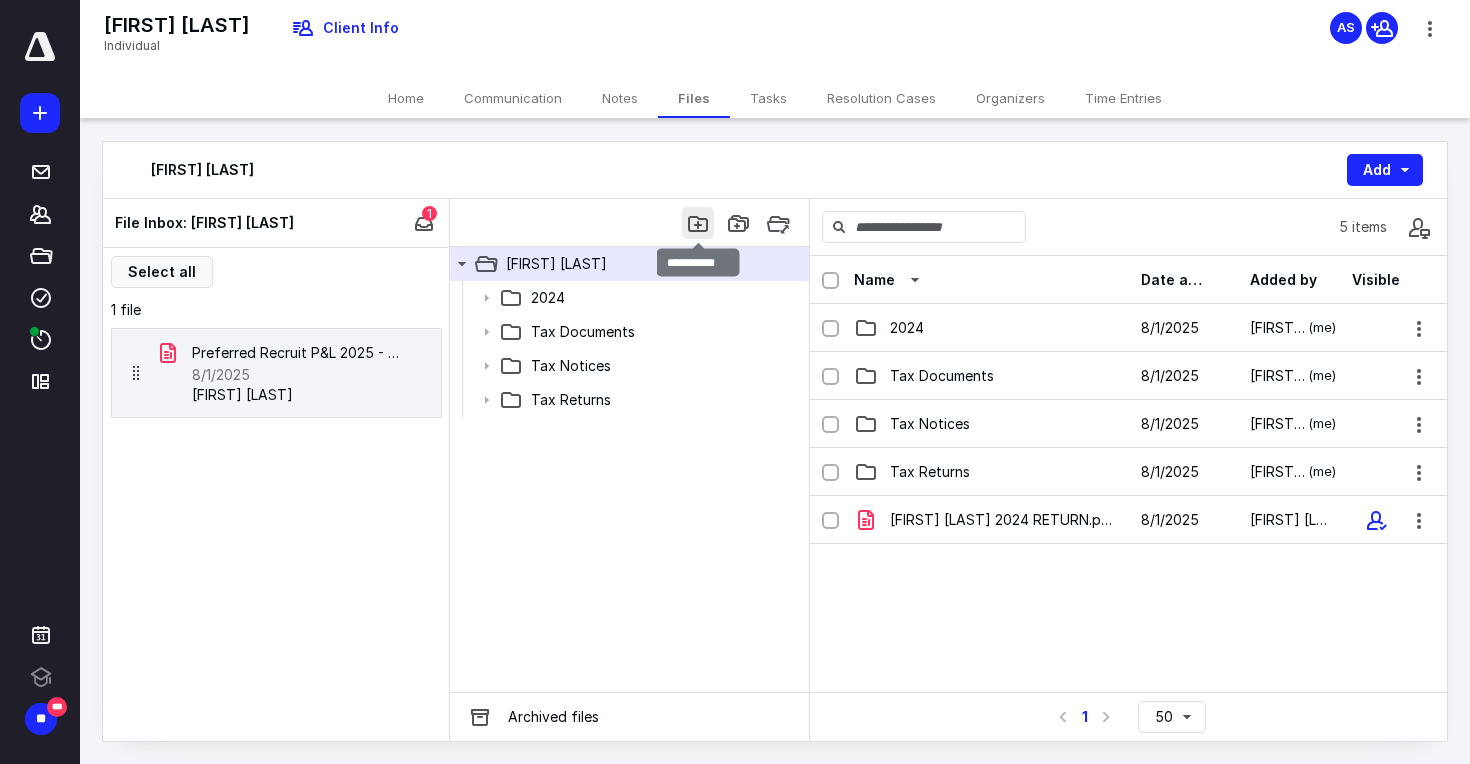 click at bounding box center (698, 223) 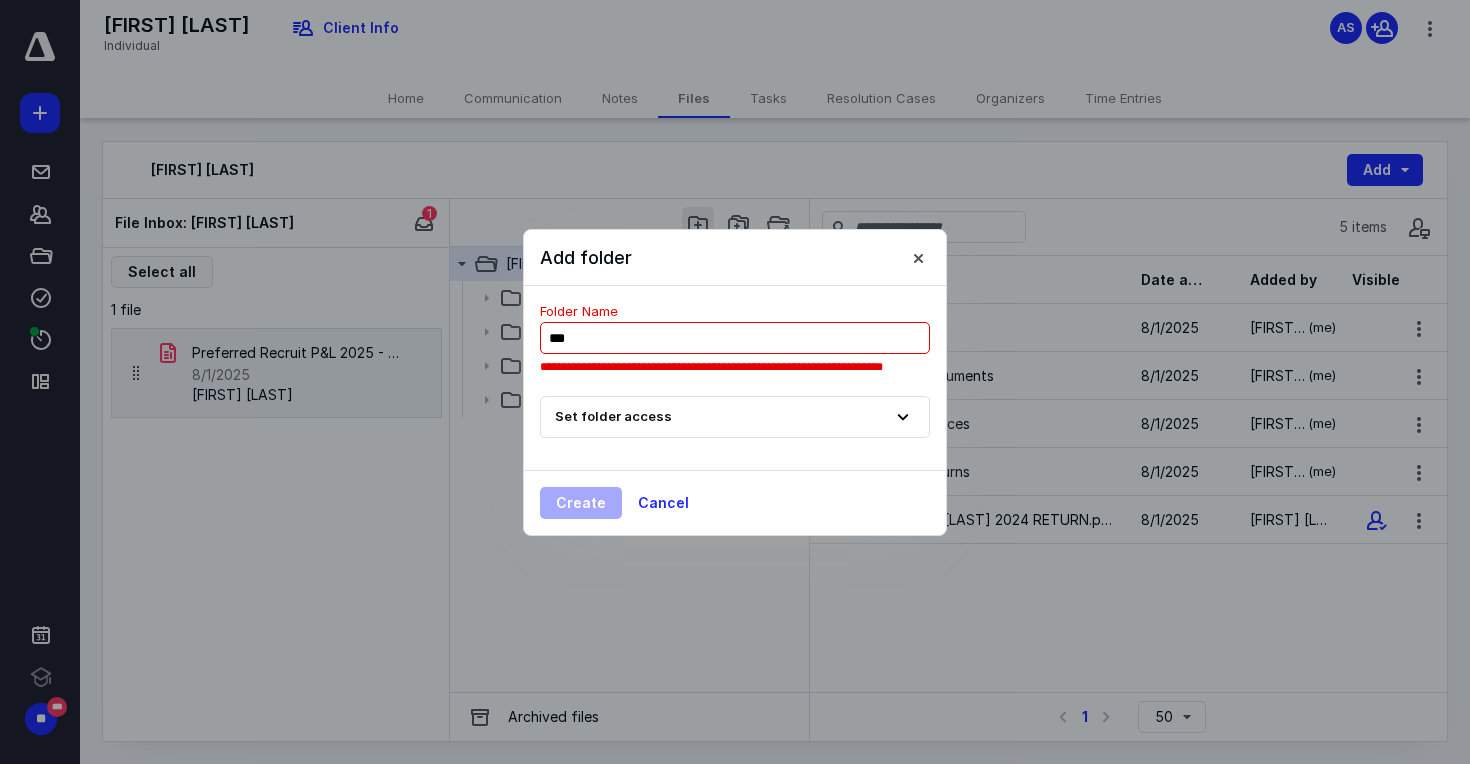 type on "****" 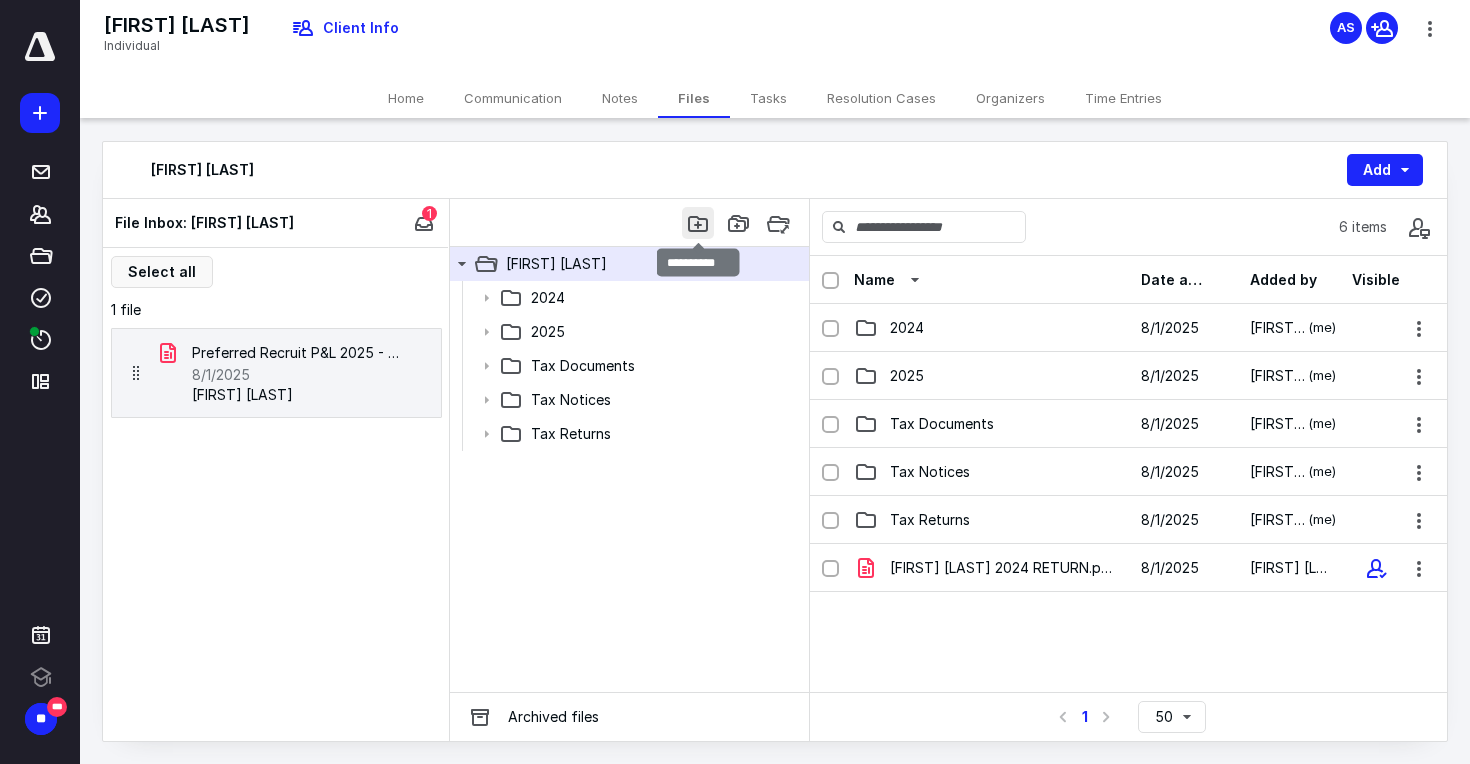 click at bounding box center (698, 223) 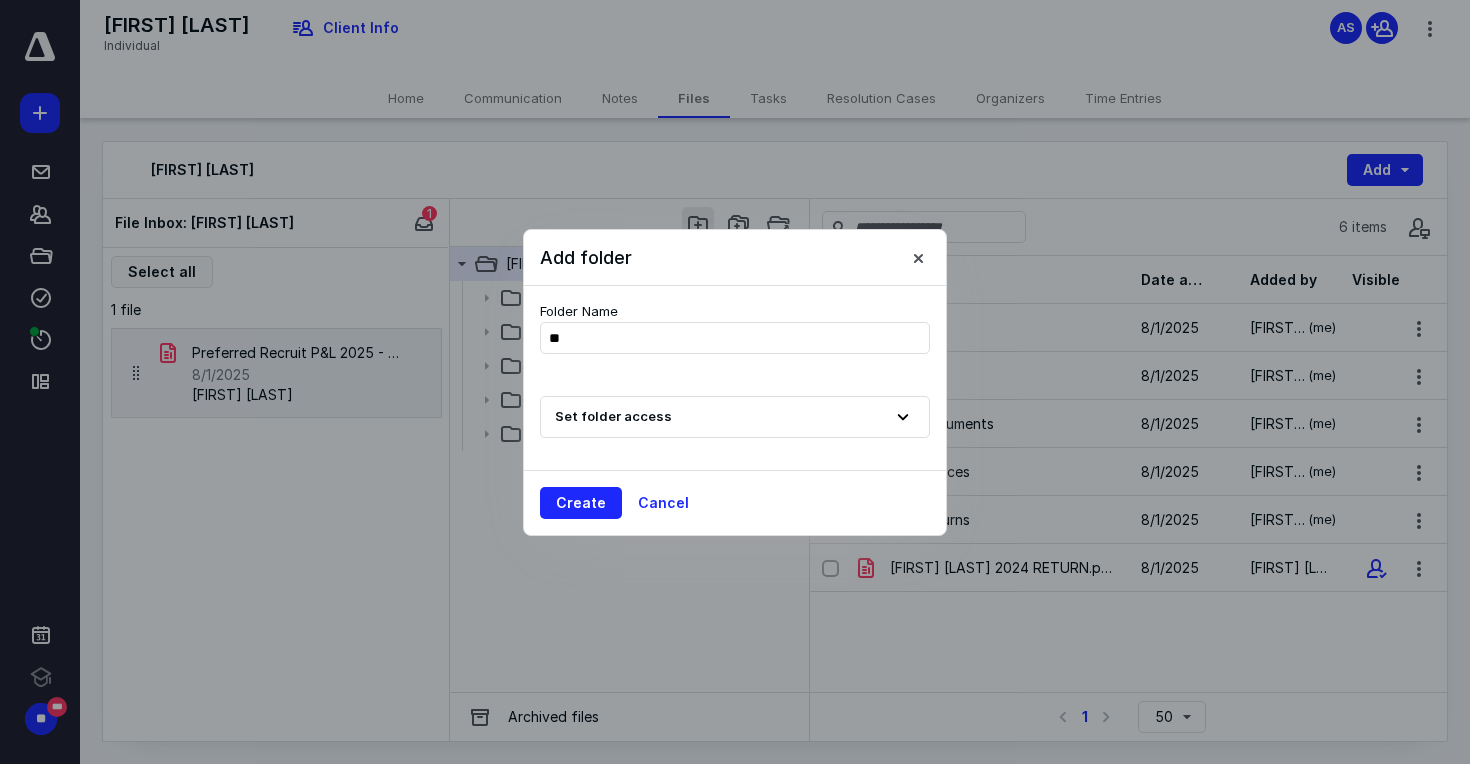type on "*" 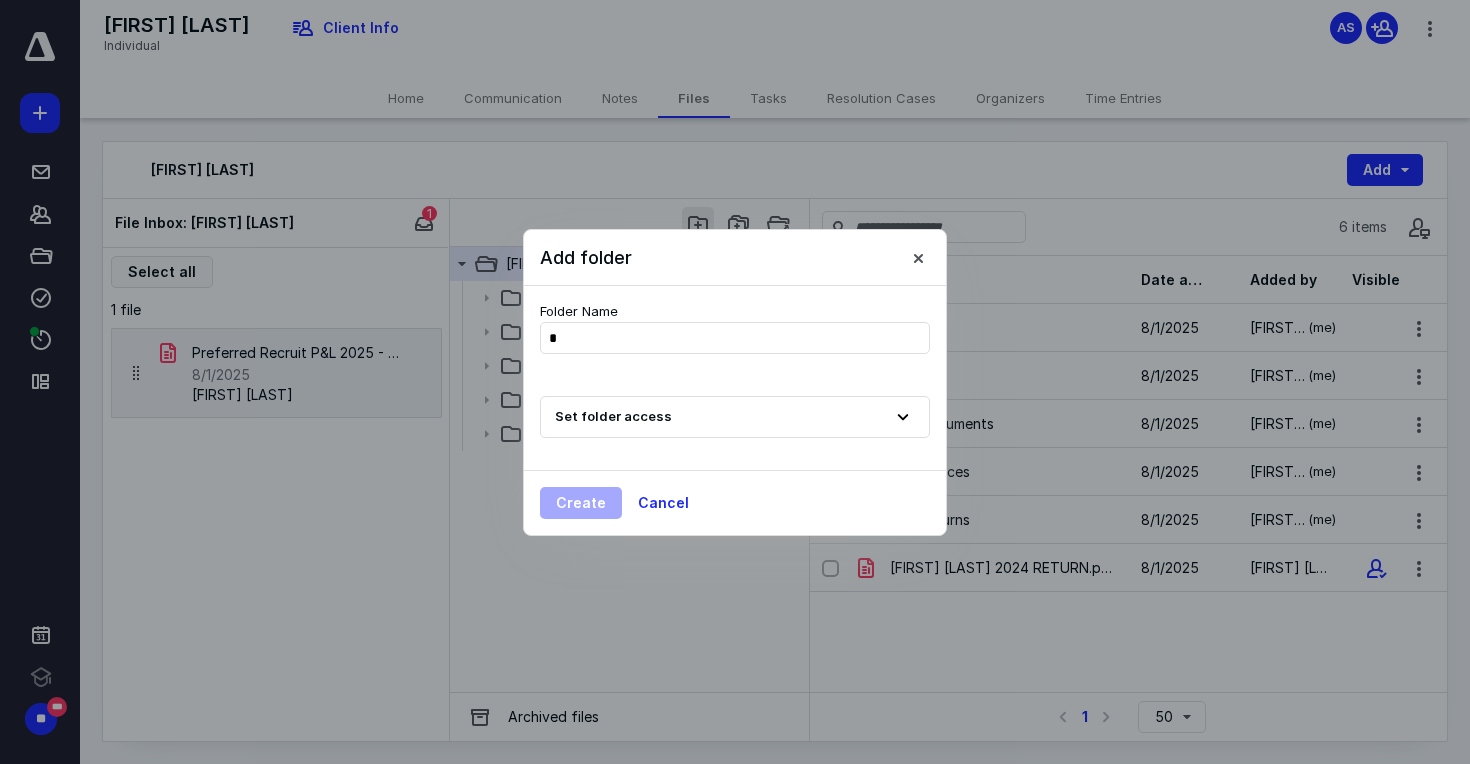 type 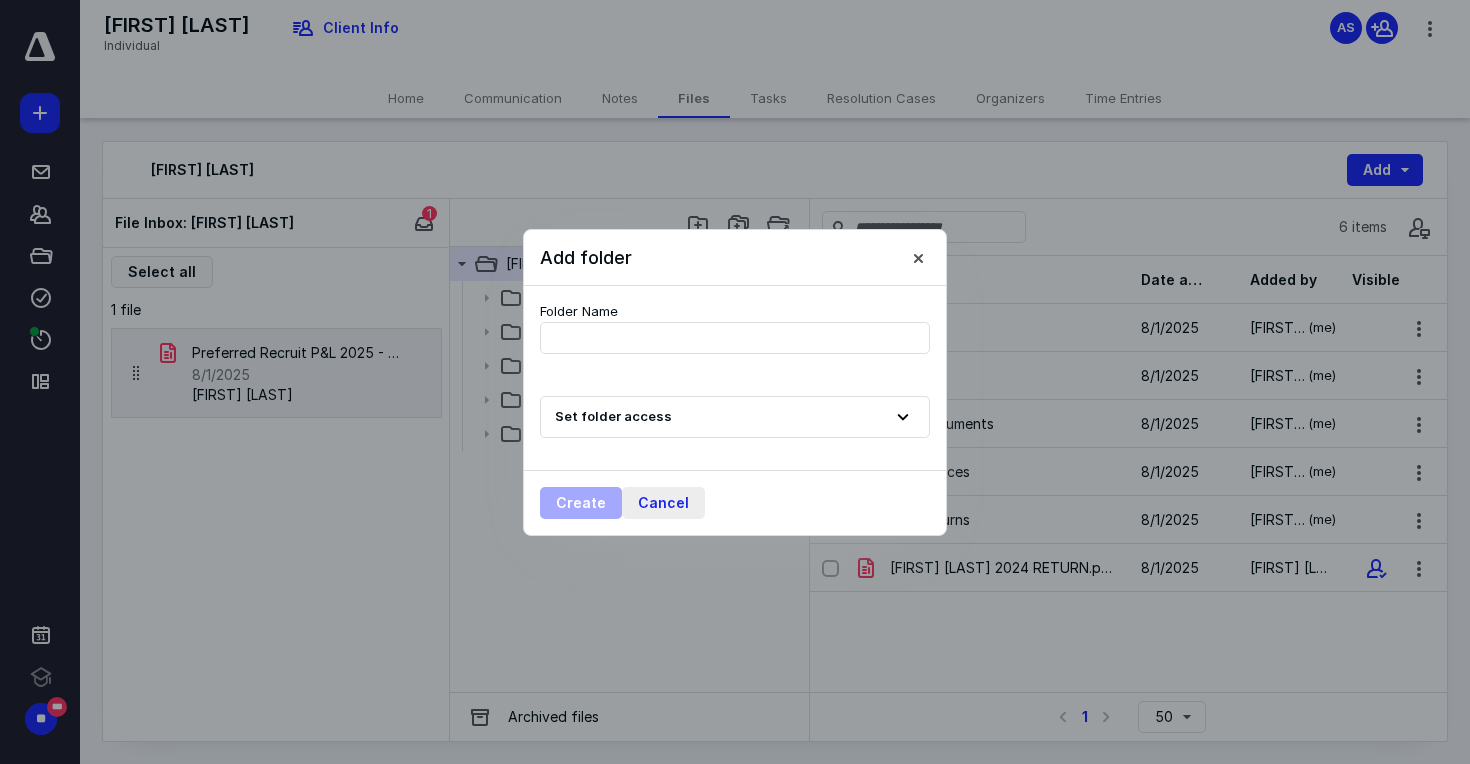 click on "Cancel" at bounding box center (663, 503) 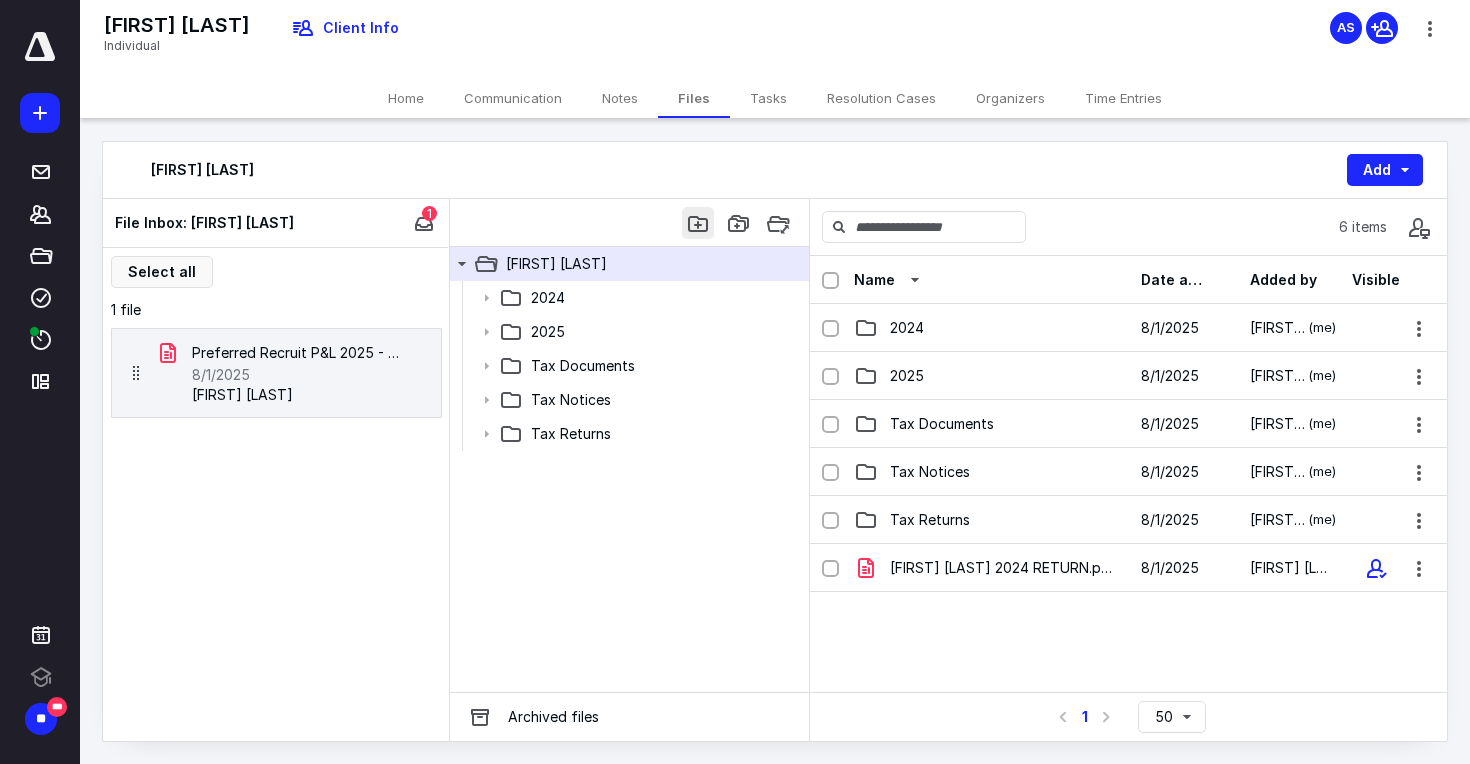 click at bounding box center [698, 223] 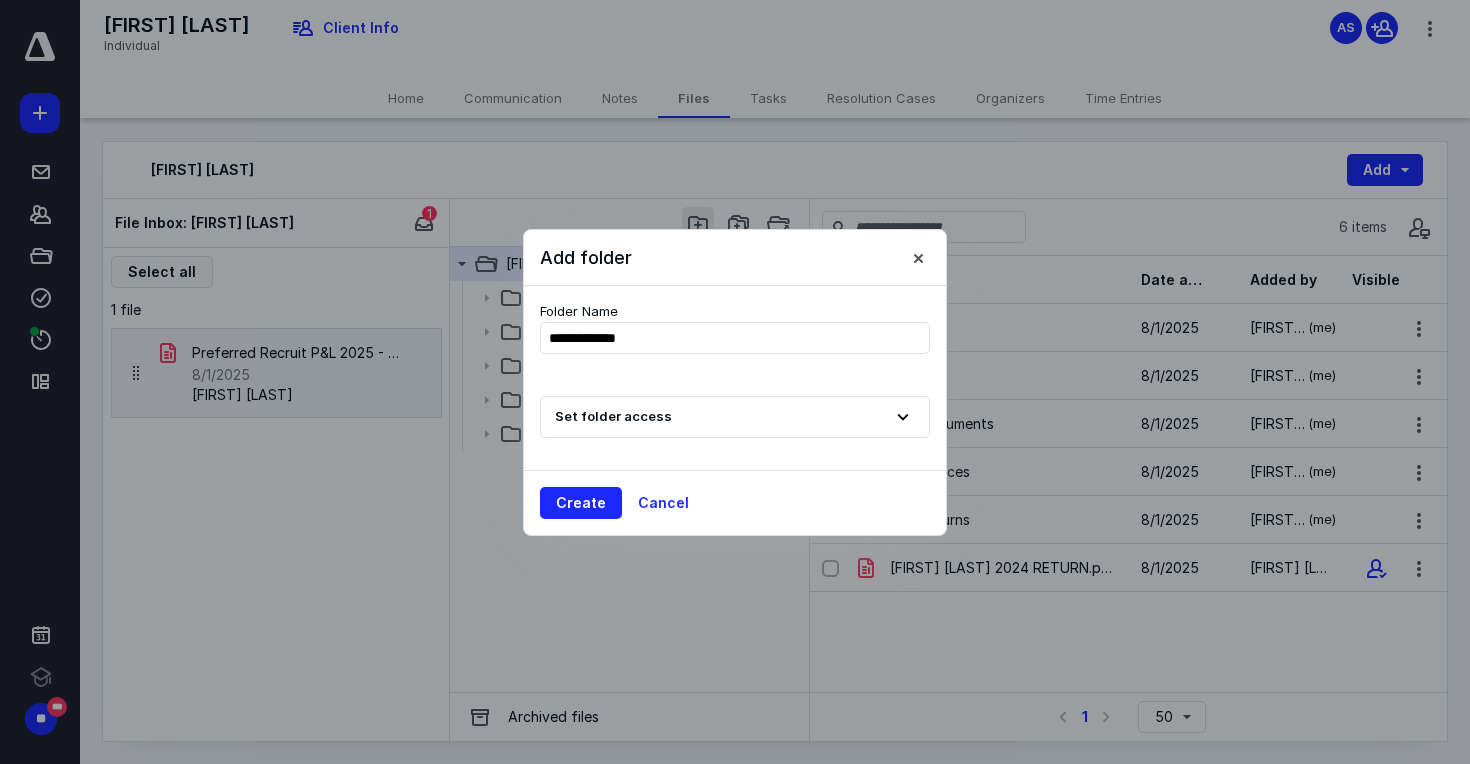 type on "**********" 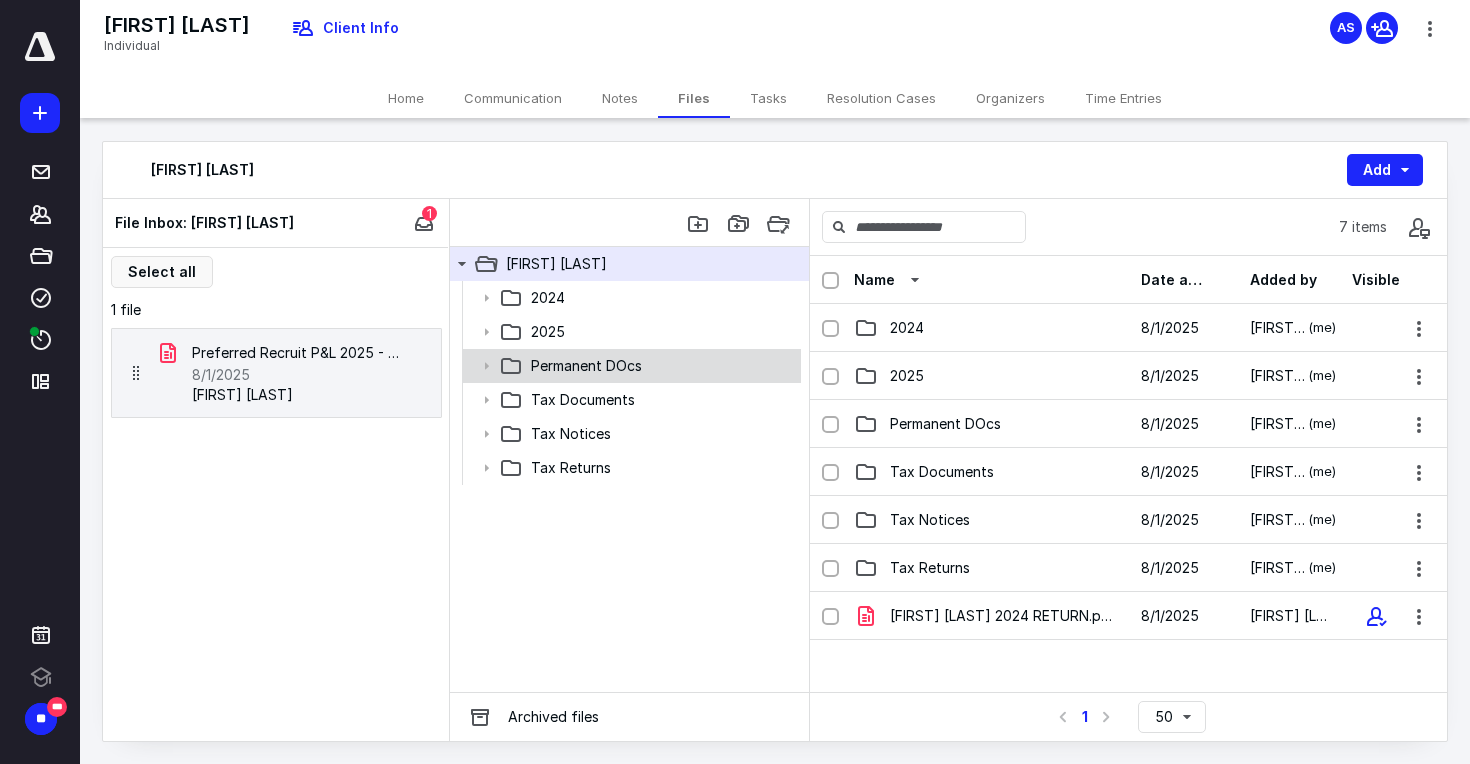 click on "Permanent DOcs" at bounding box center (630, 366) 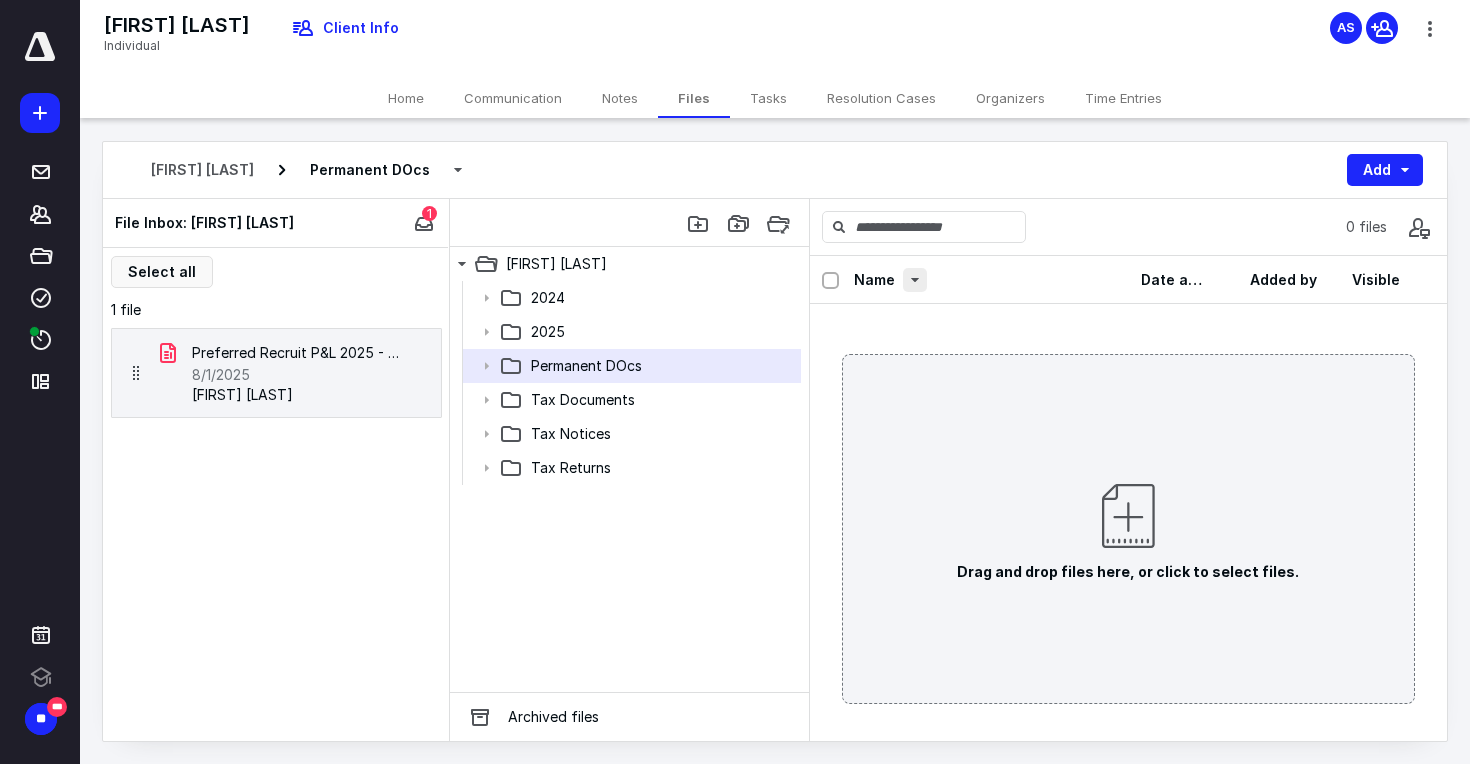click at bounding box center (915, 280) 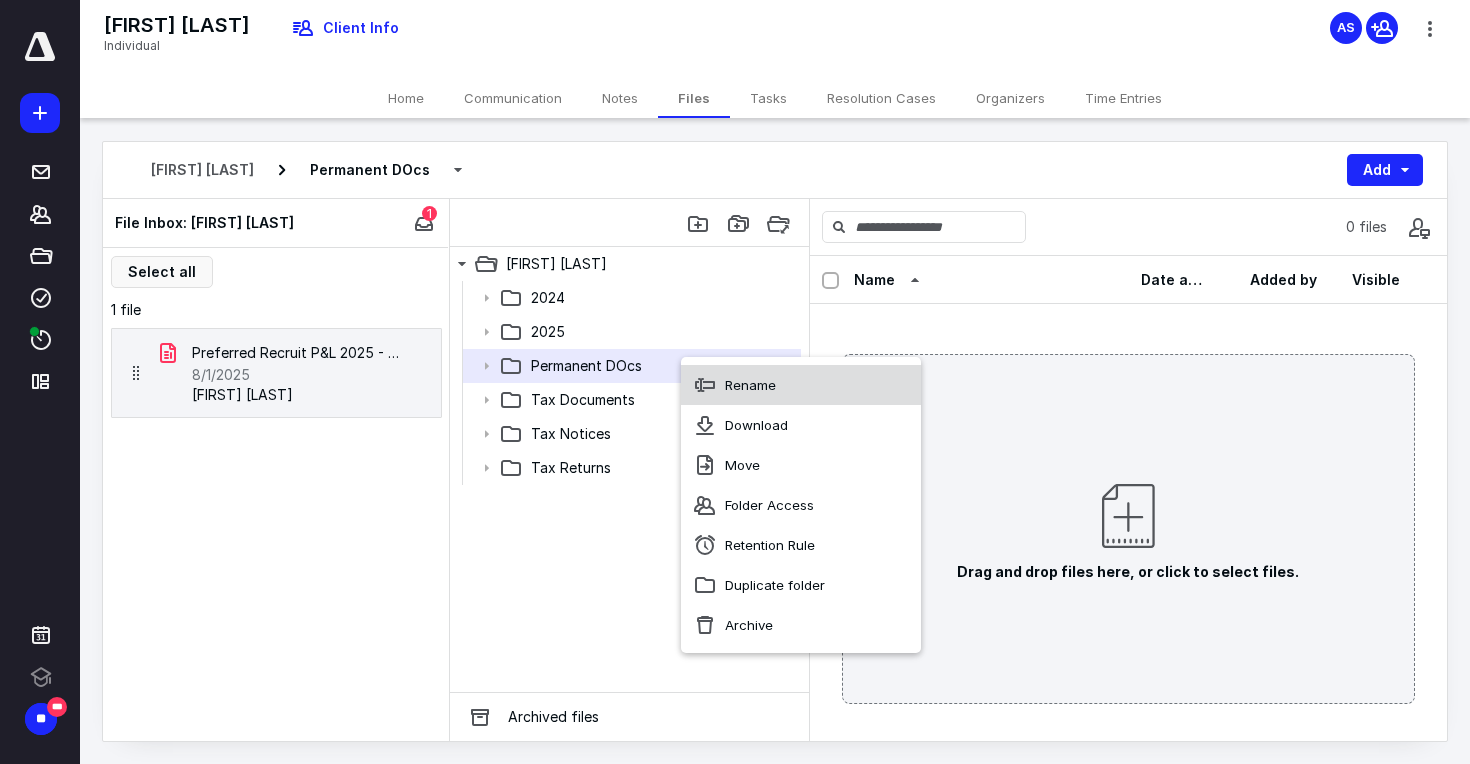 click on "Rename" at bounding box center [801, 385] 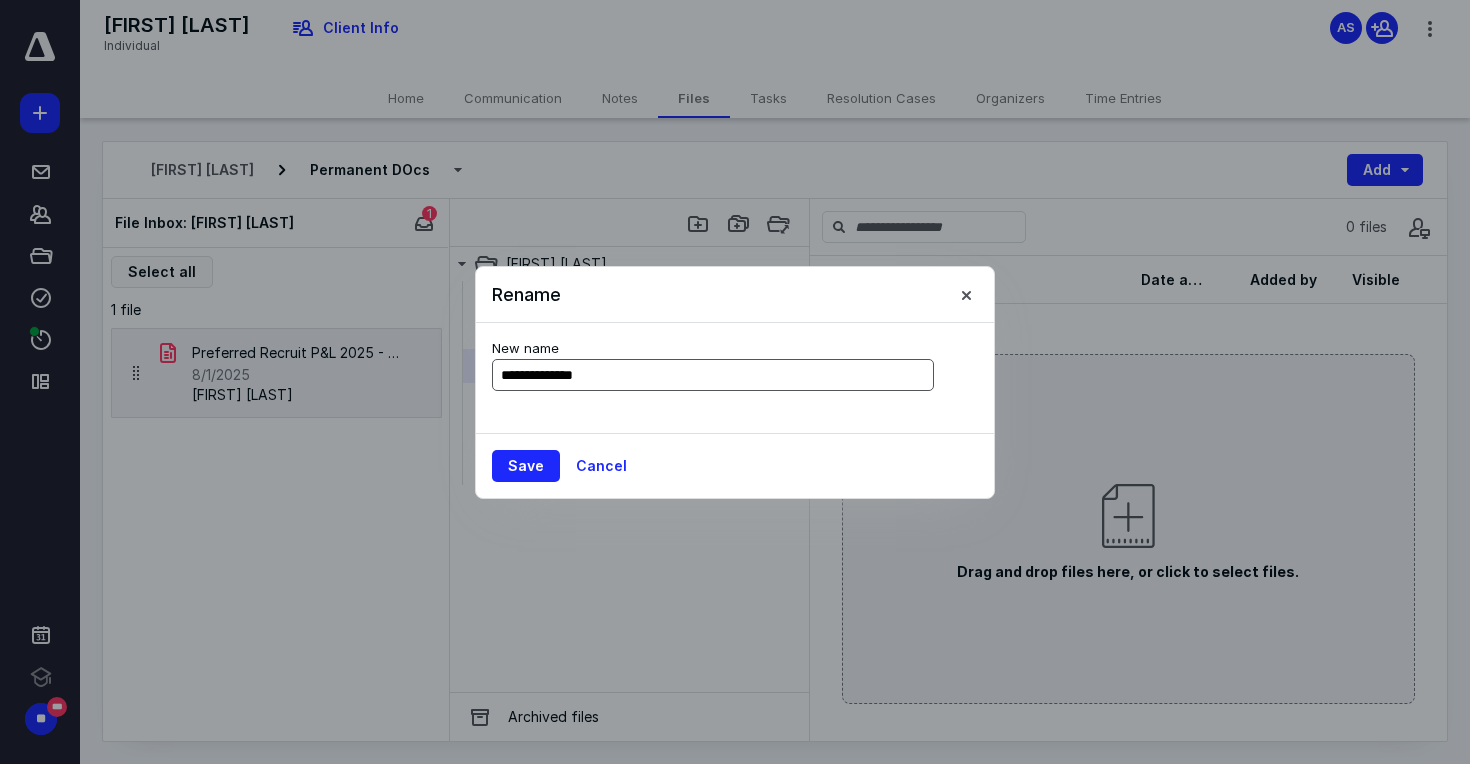 type on "**********" 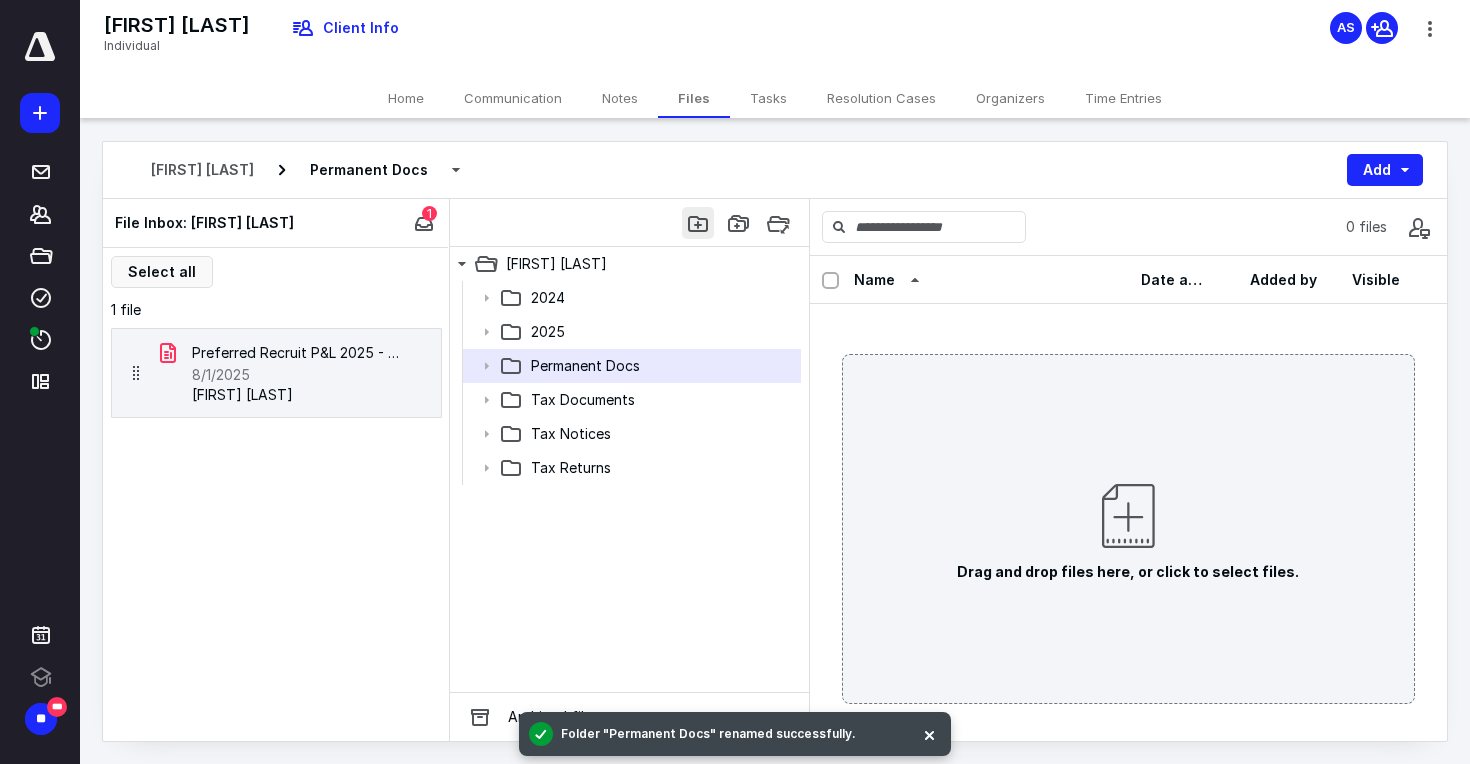 click at bounding box center (698, 223) 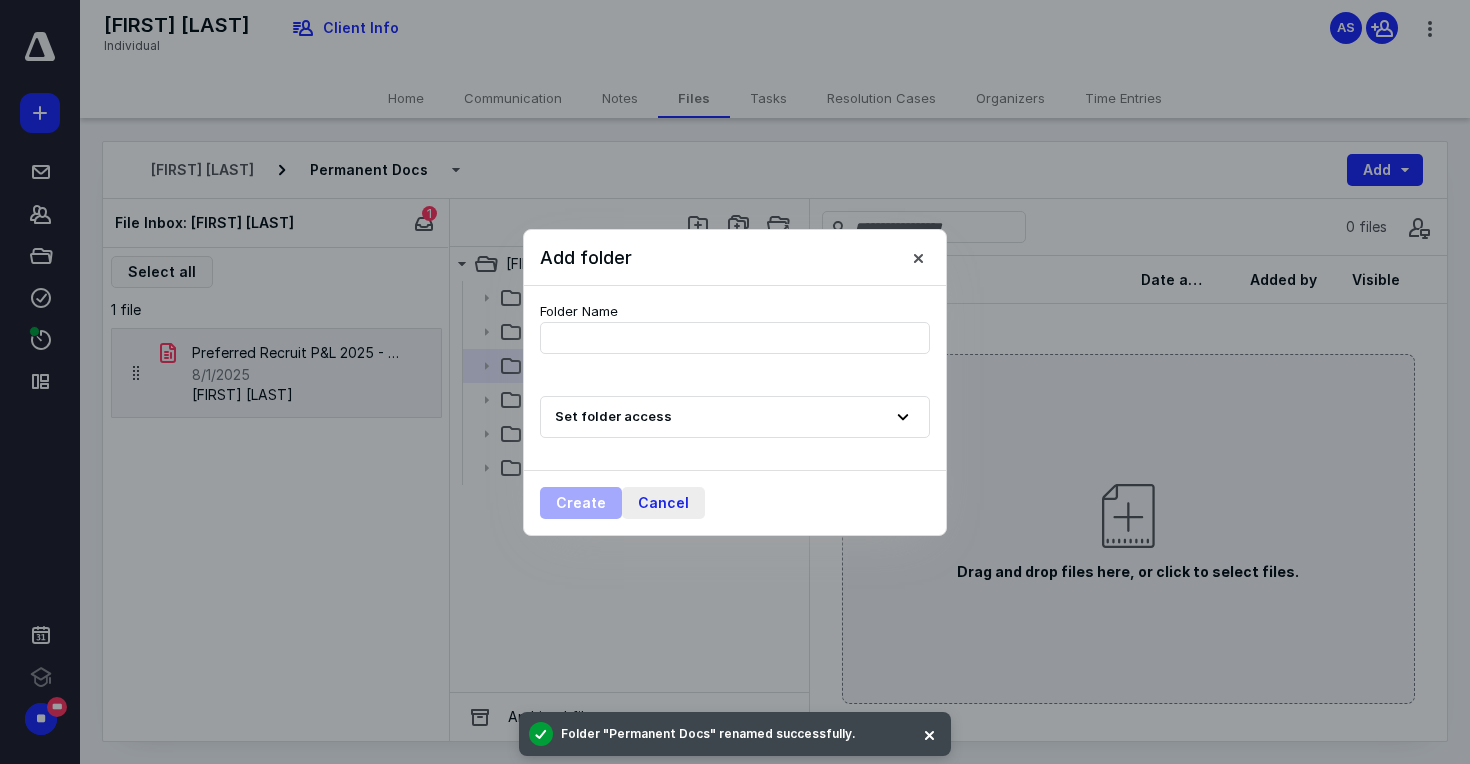 click on "Cancel" at bounding box center [663, 503] 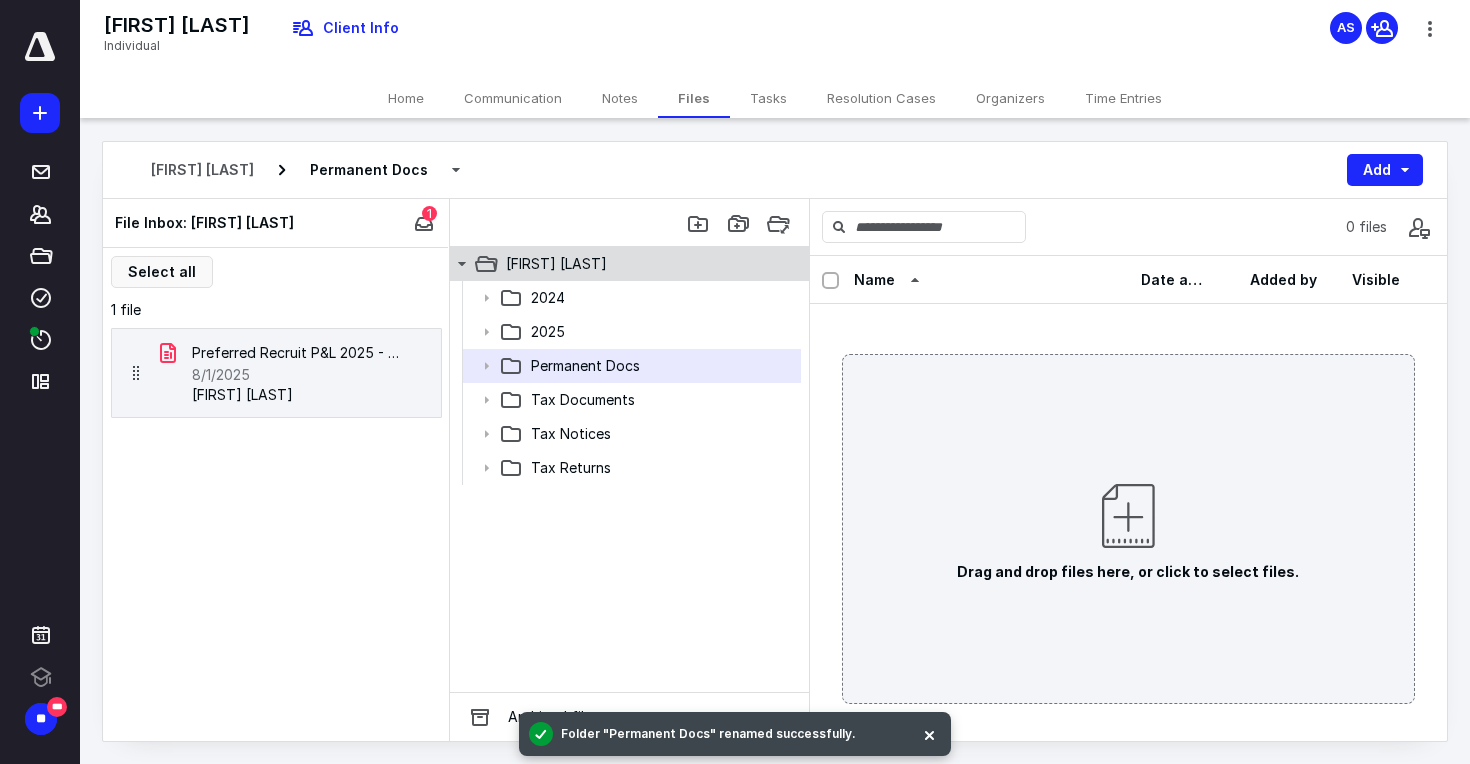 click on "Ryan Searl" at bounding box center (618, 264) 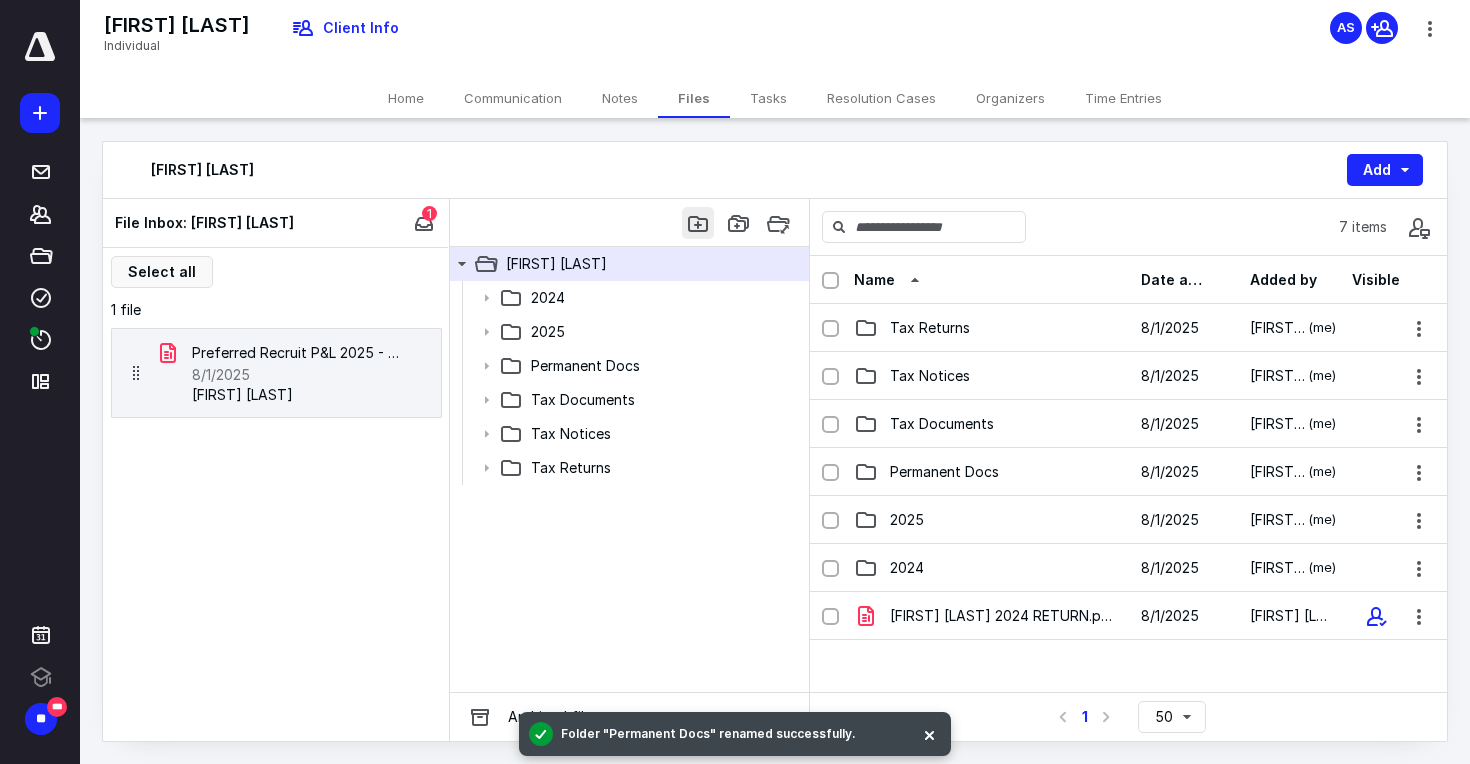 click at bounding box center [698, 223] 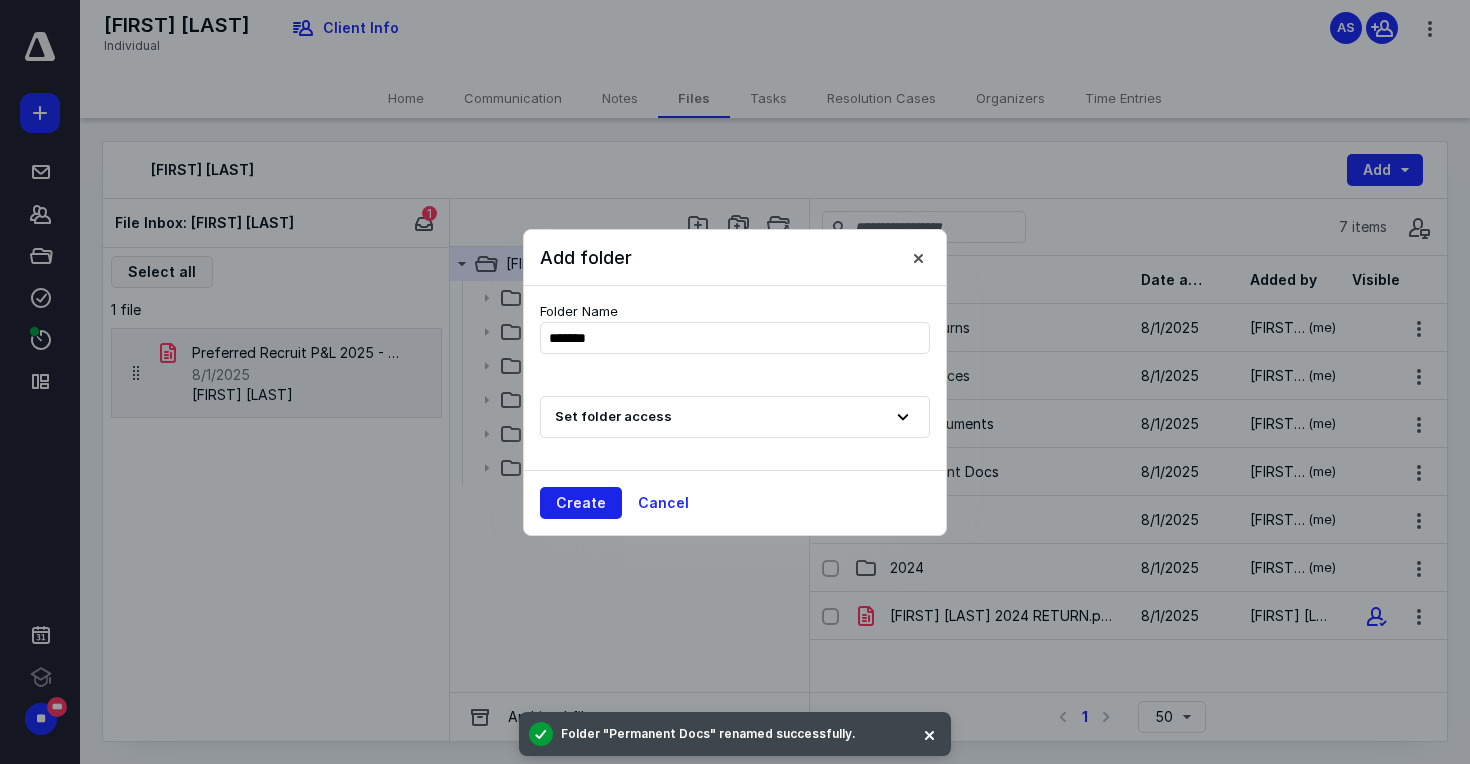 type on "*******" 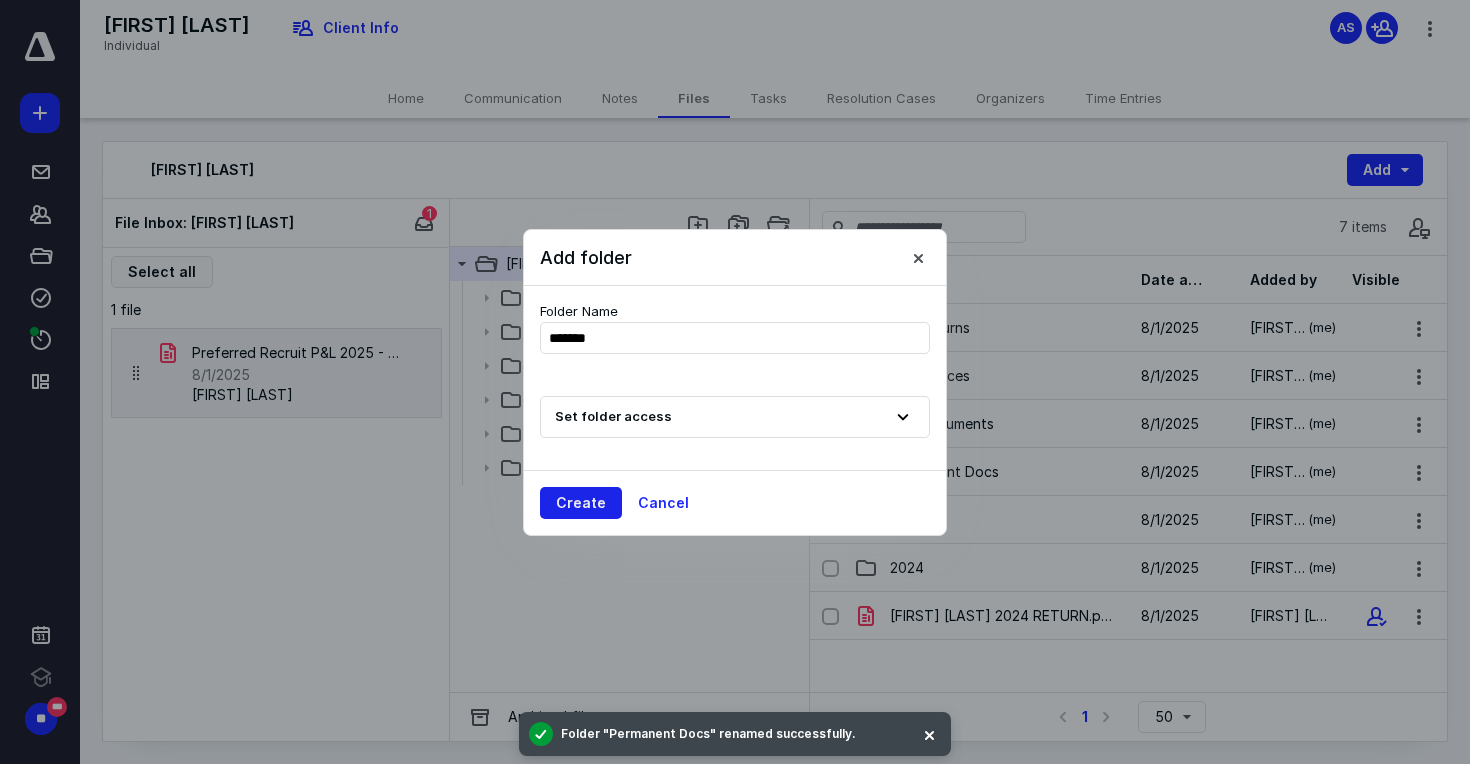 click on "Create" at bounding box center [581, 503] 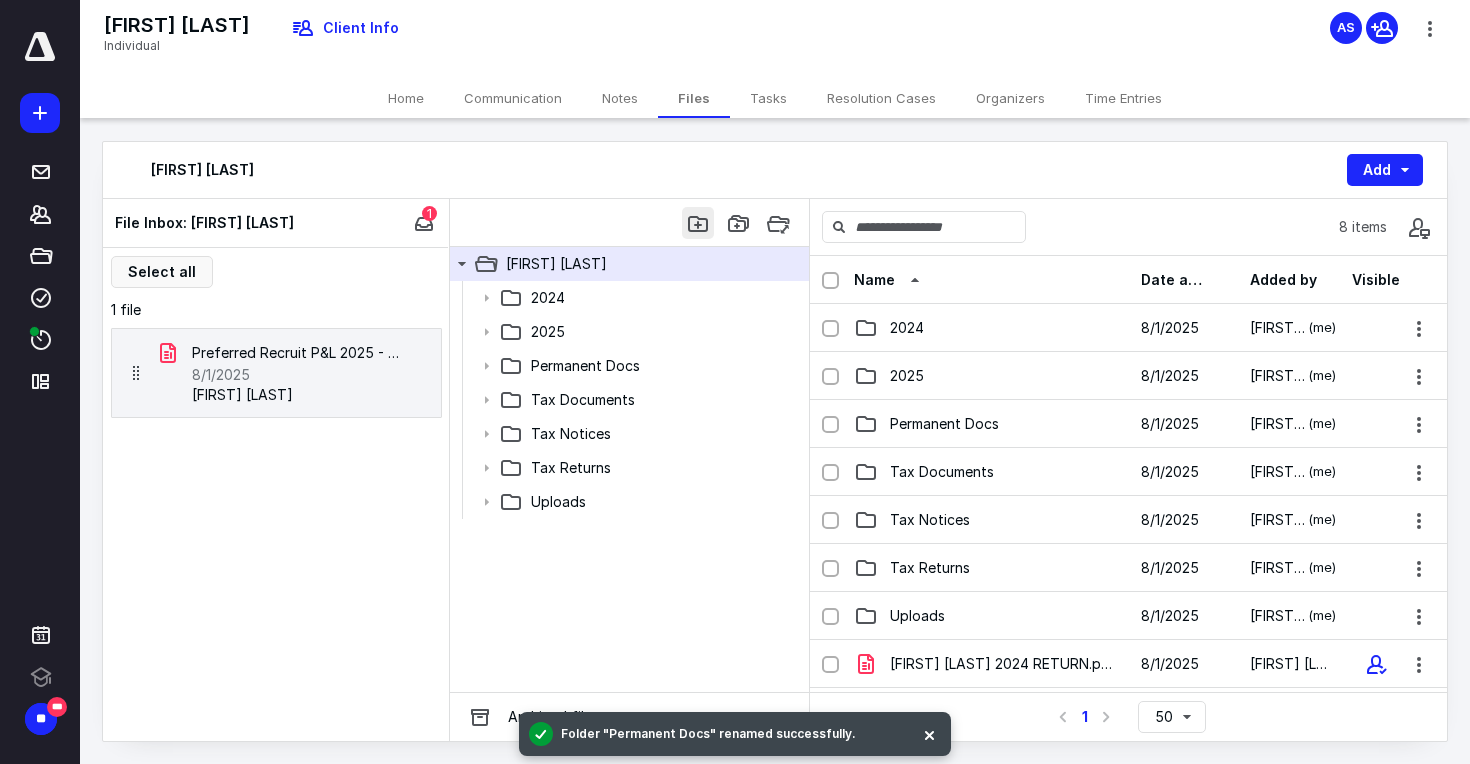 click at bounding box center [698, 223] 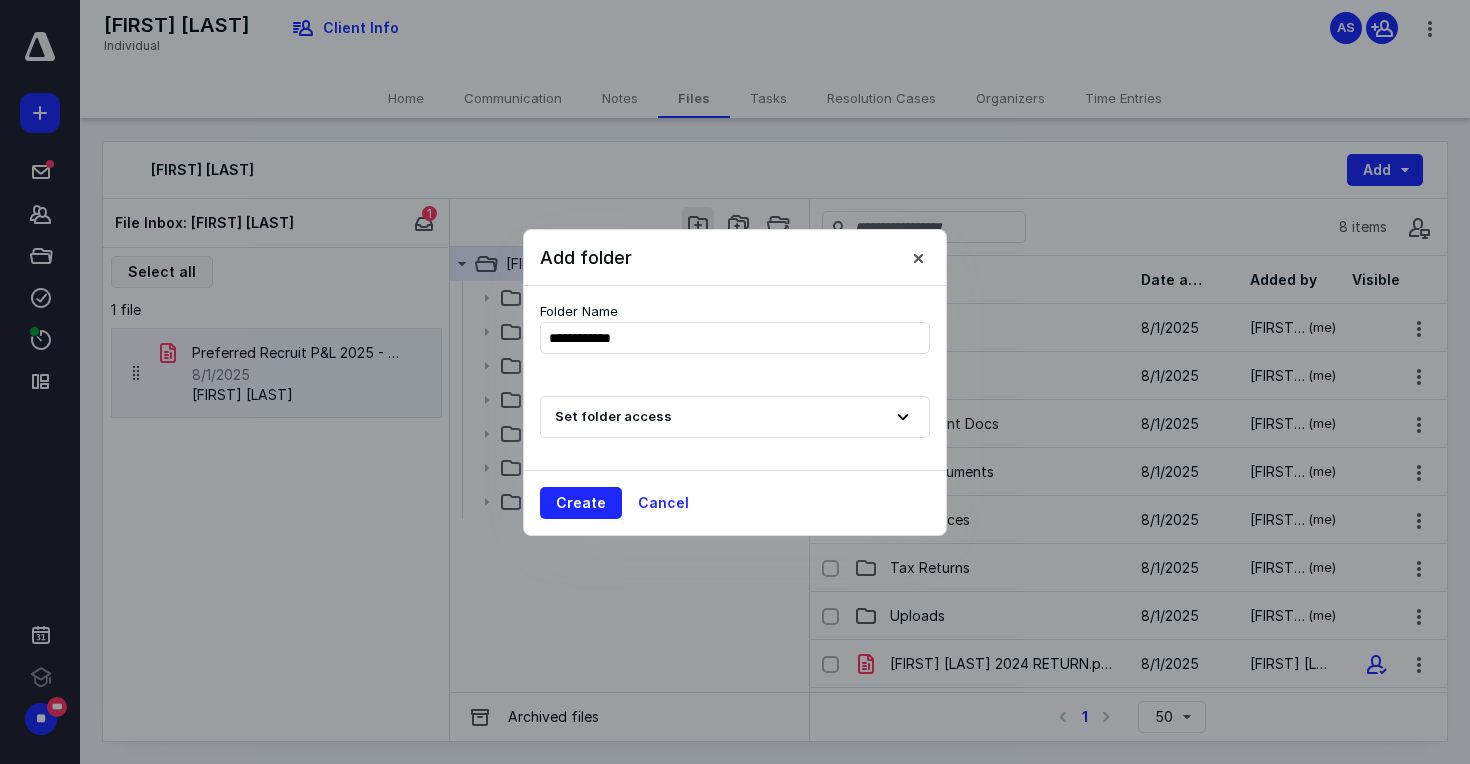 type on "**********" 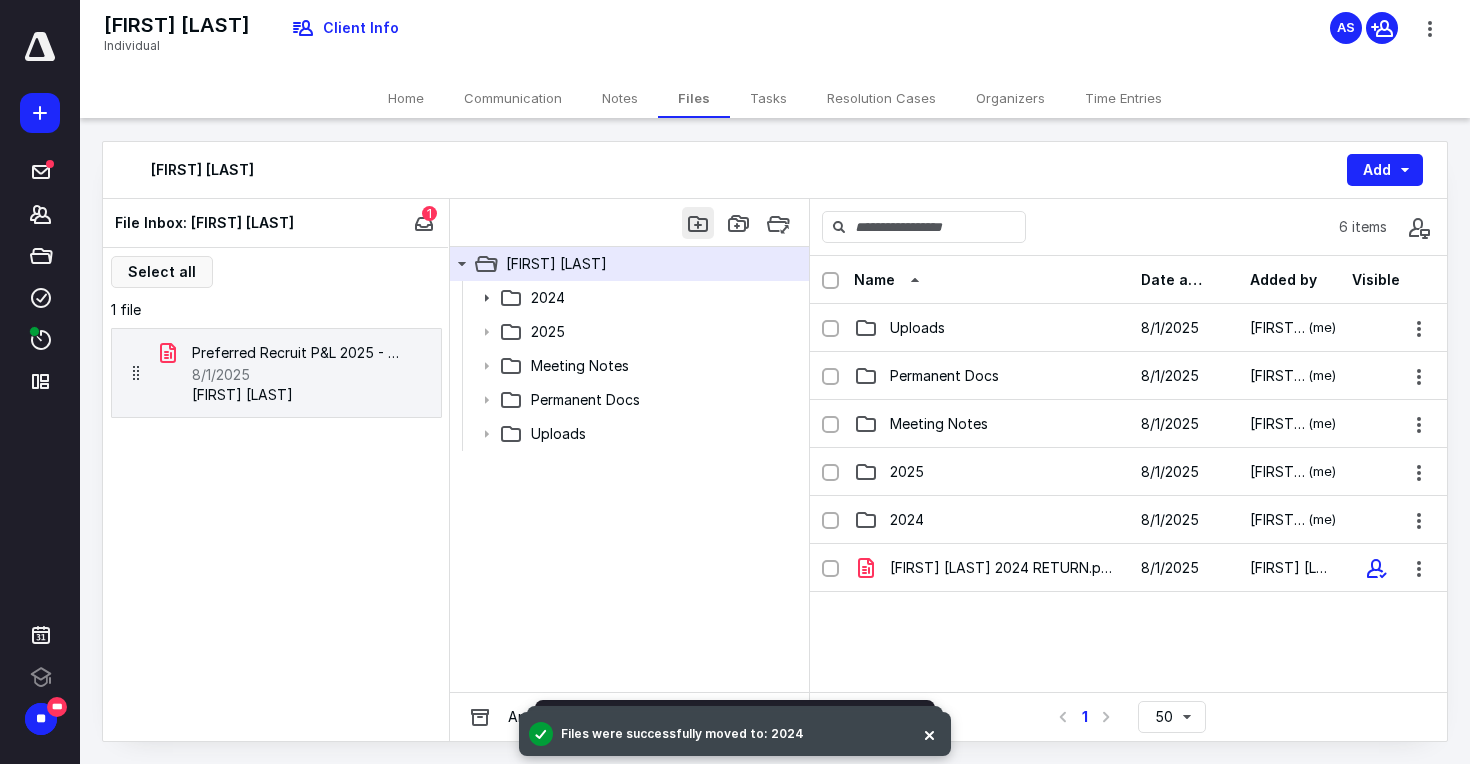 click at bounding box center (698, 223) 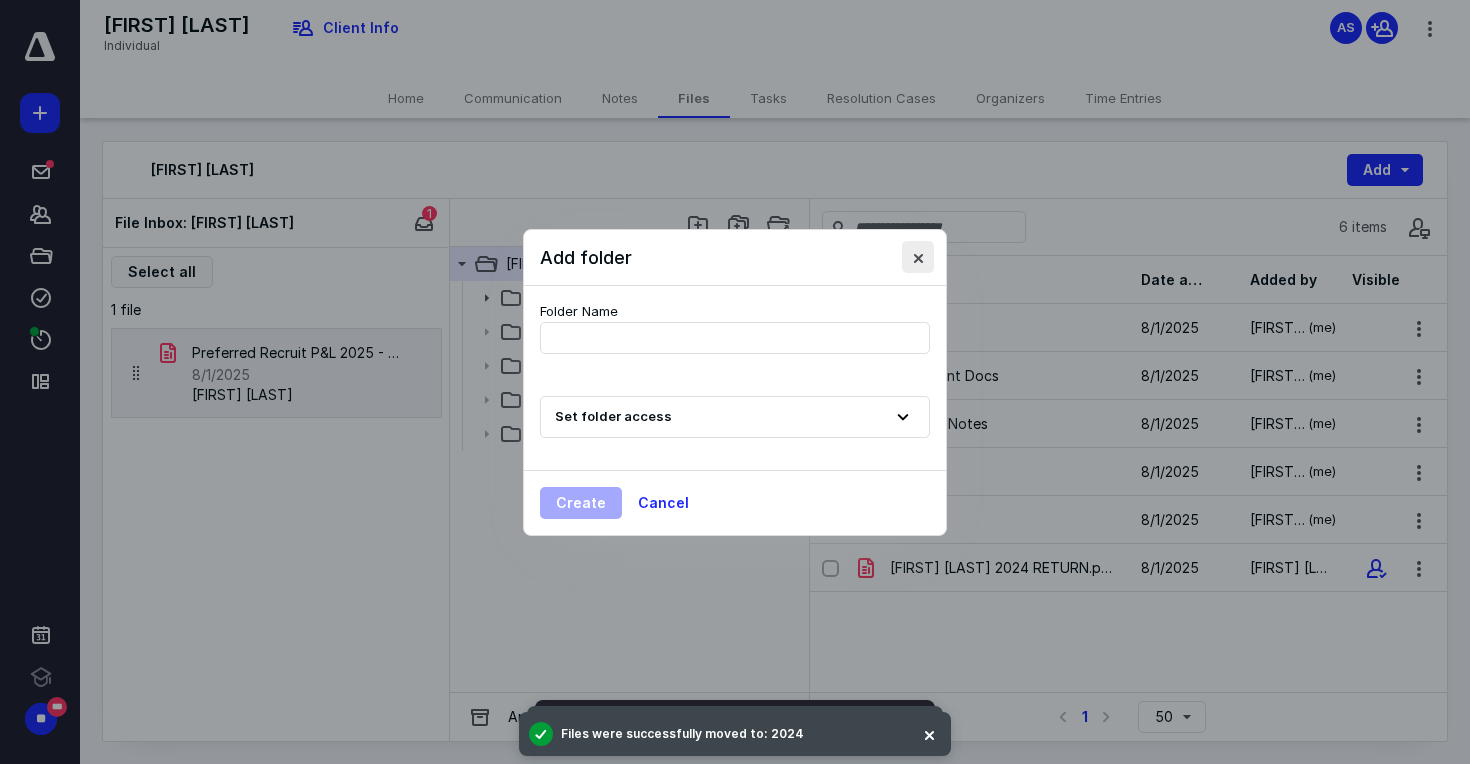 click at bounding box center (918, 257) 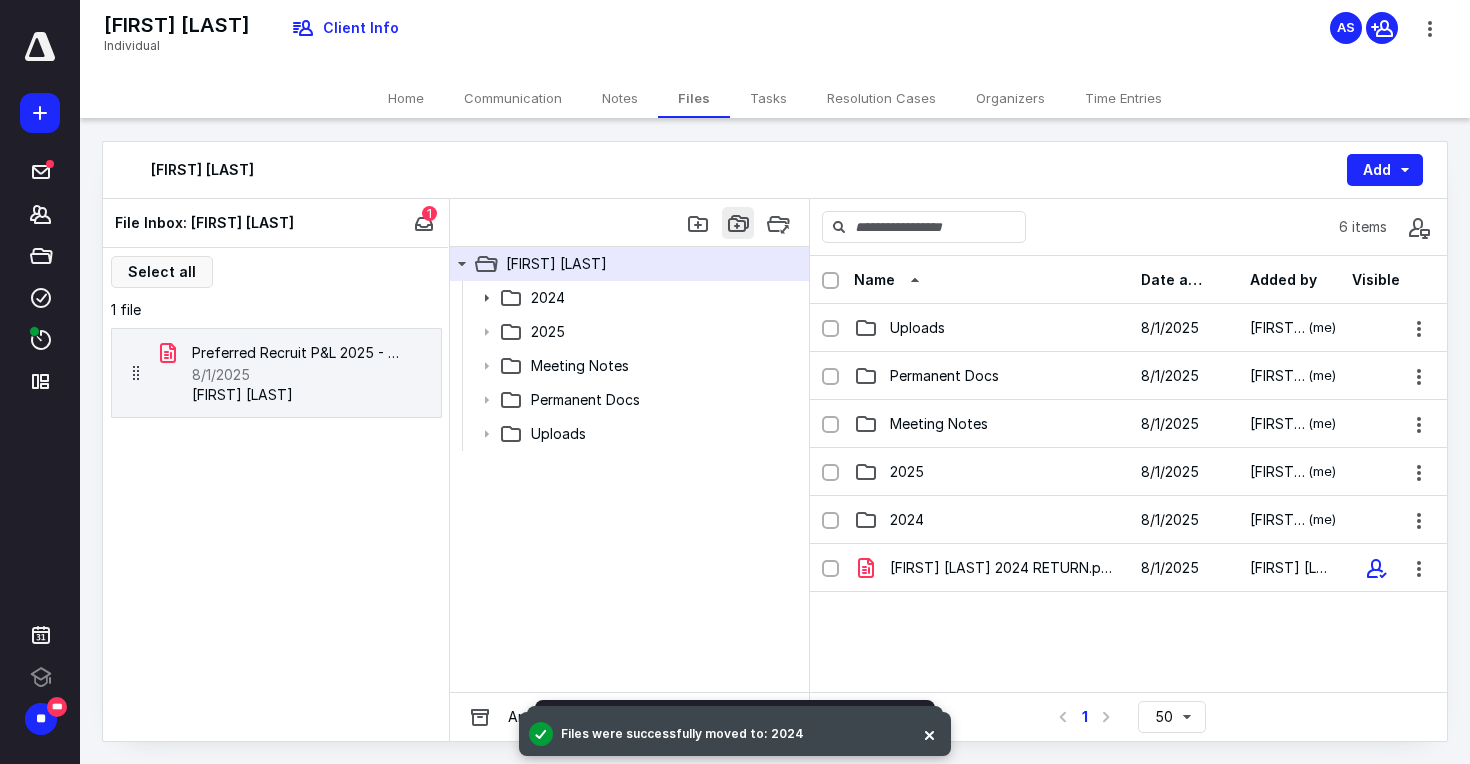 click at bounding box center [738, 223] 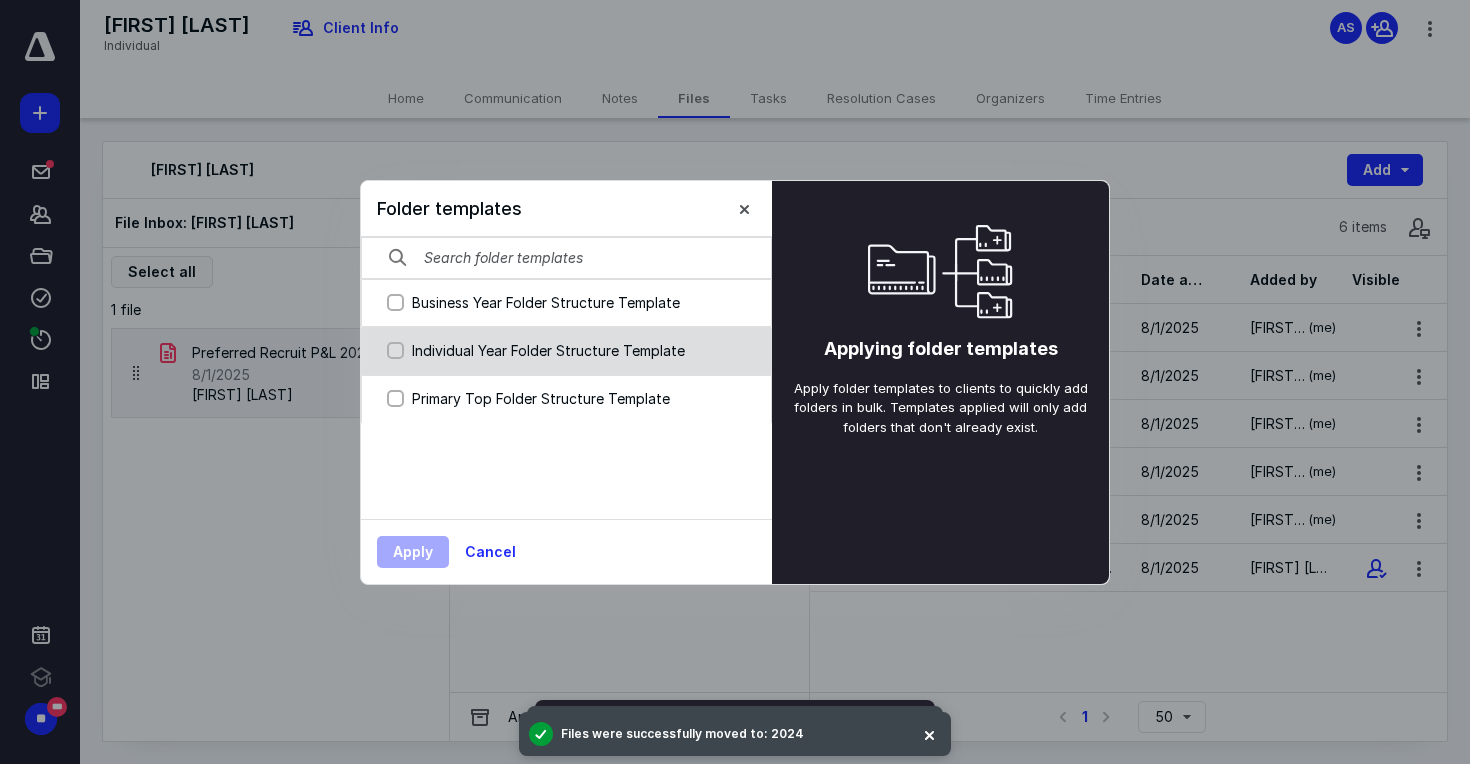 click on "Individual Year Folder Structure Template" at bounding box center [566, 351] 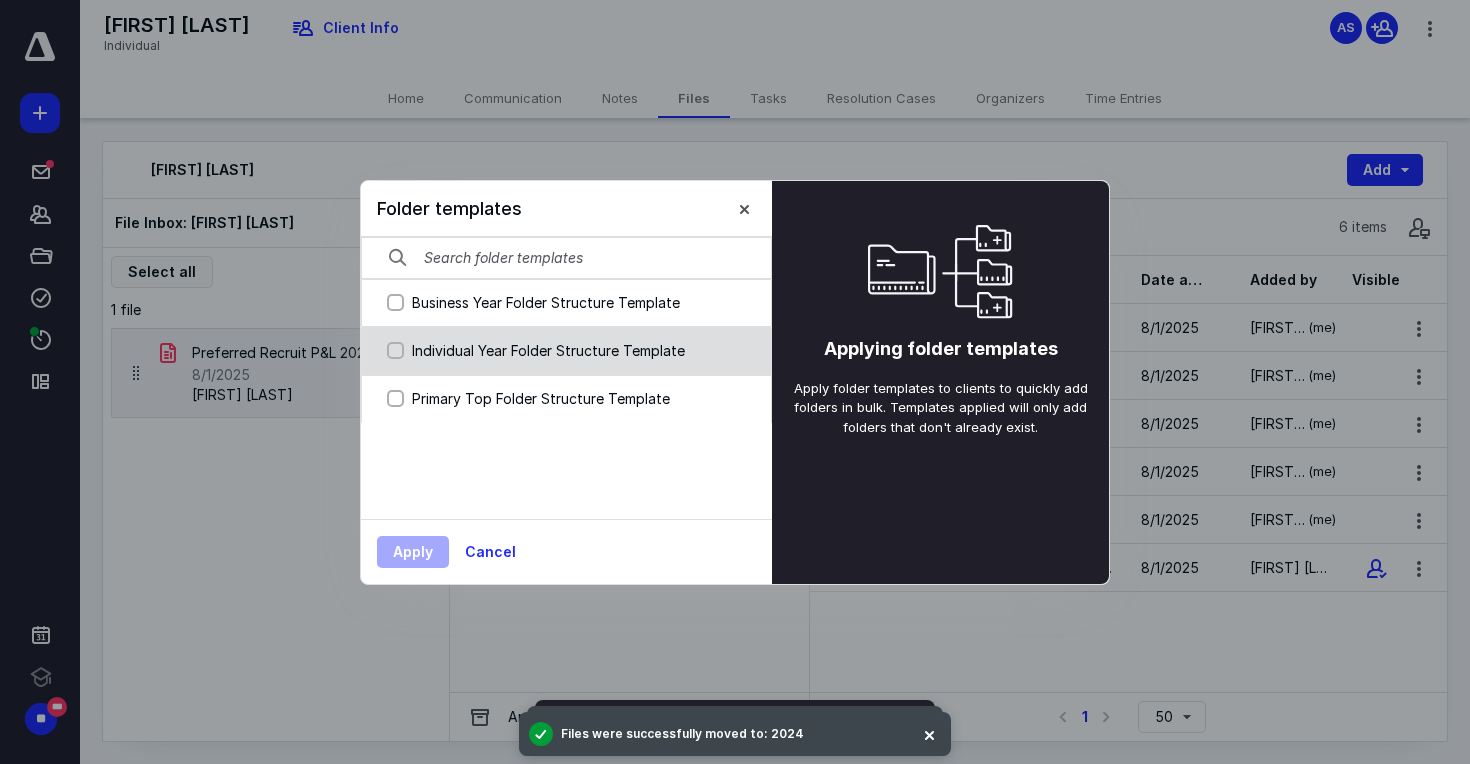 click on "Individual Year Folder Structure Template" at bounding box center (566, 351) 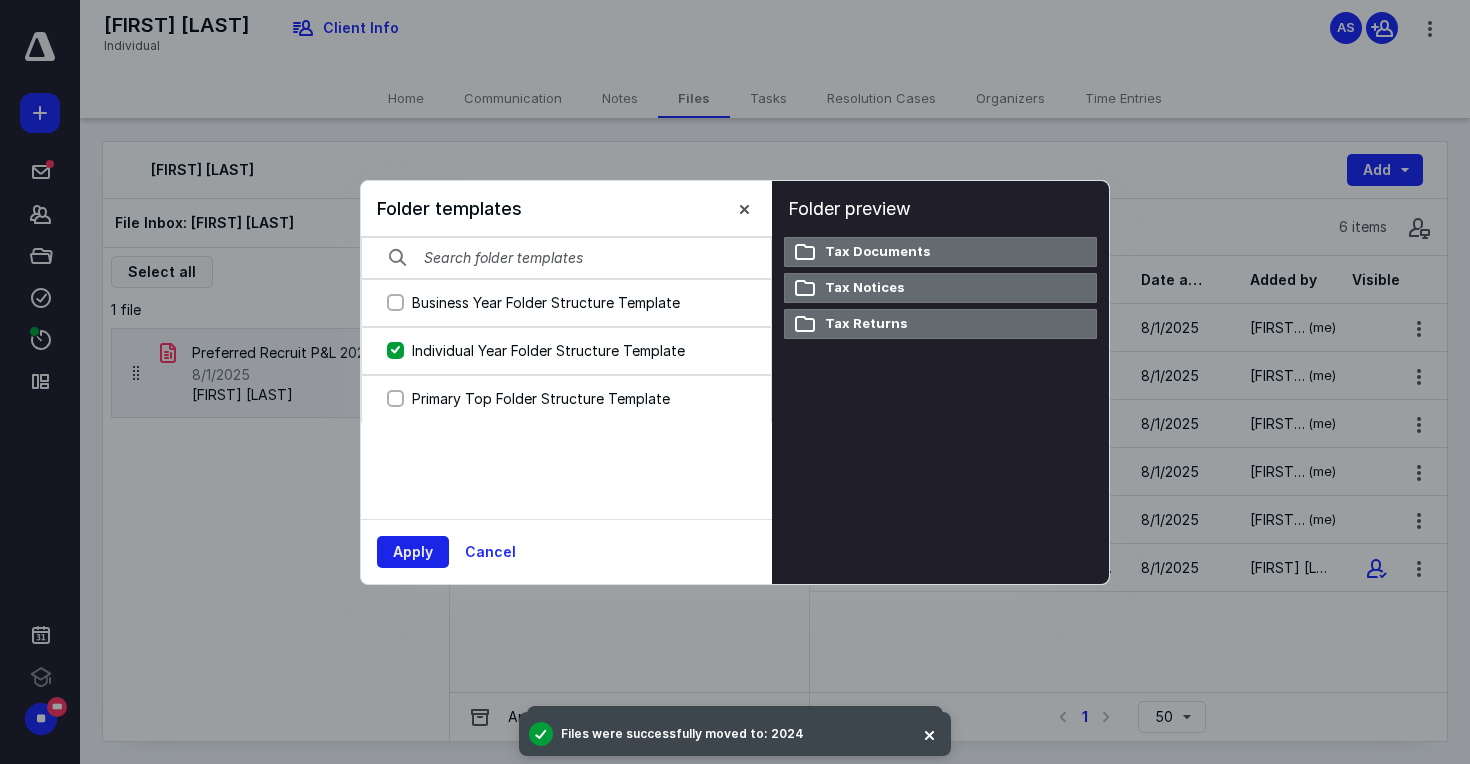 click on "Apply" at bounding box center [413, 552] 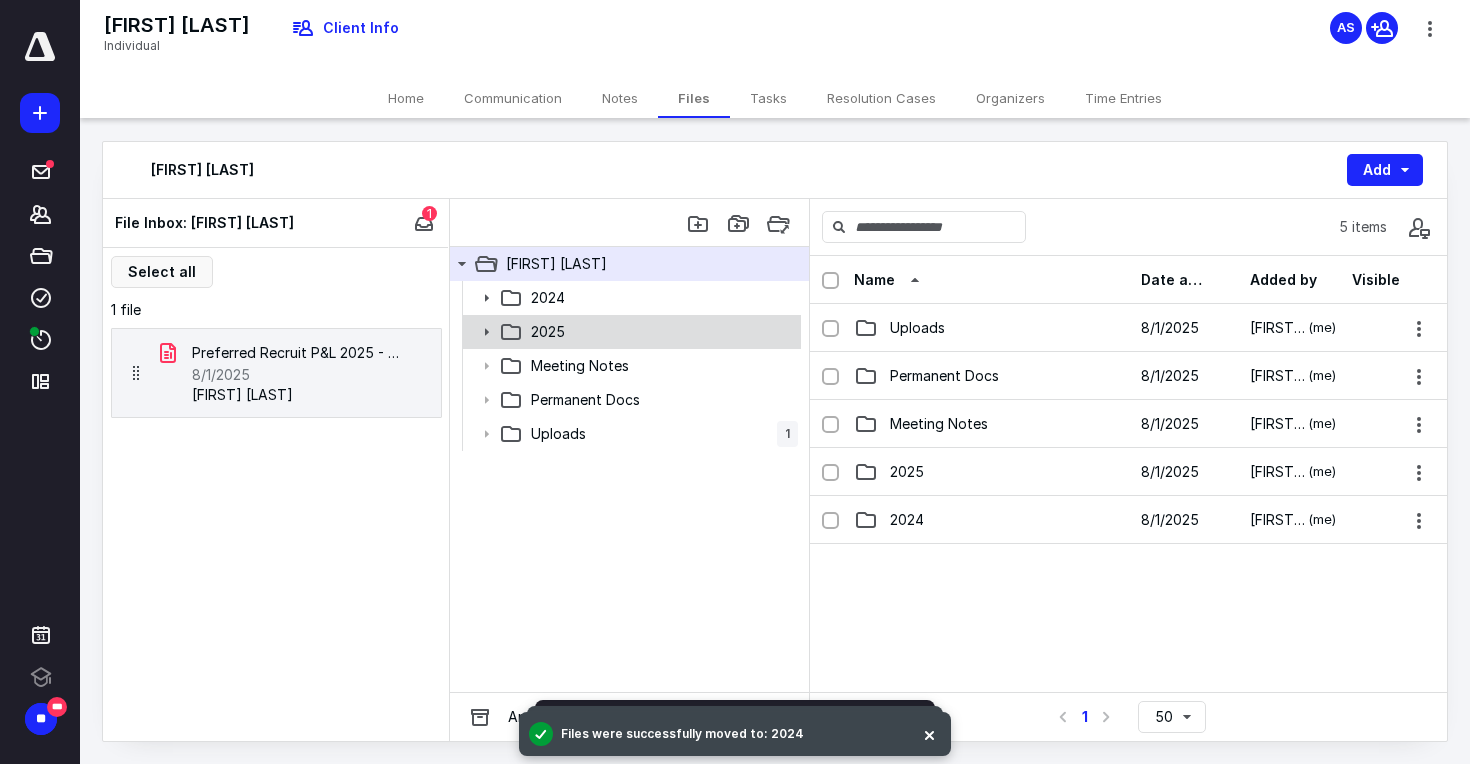 click on "2025" at bounding box center [630, 332] 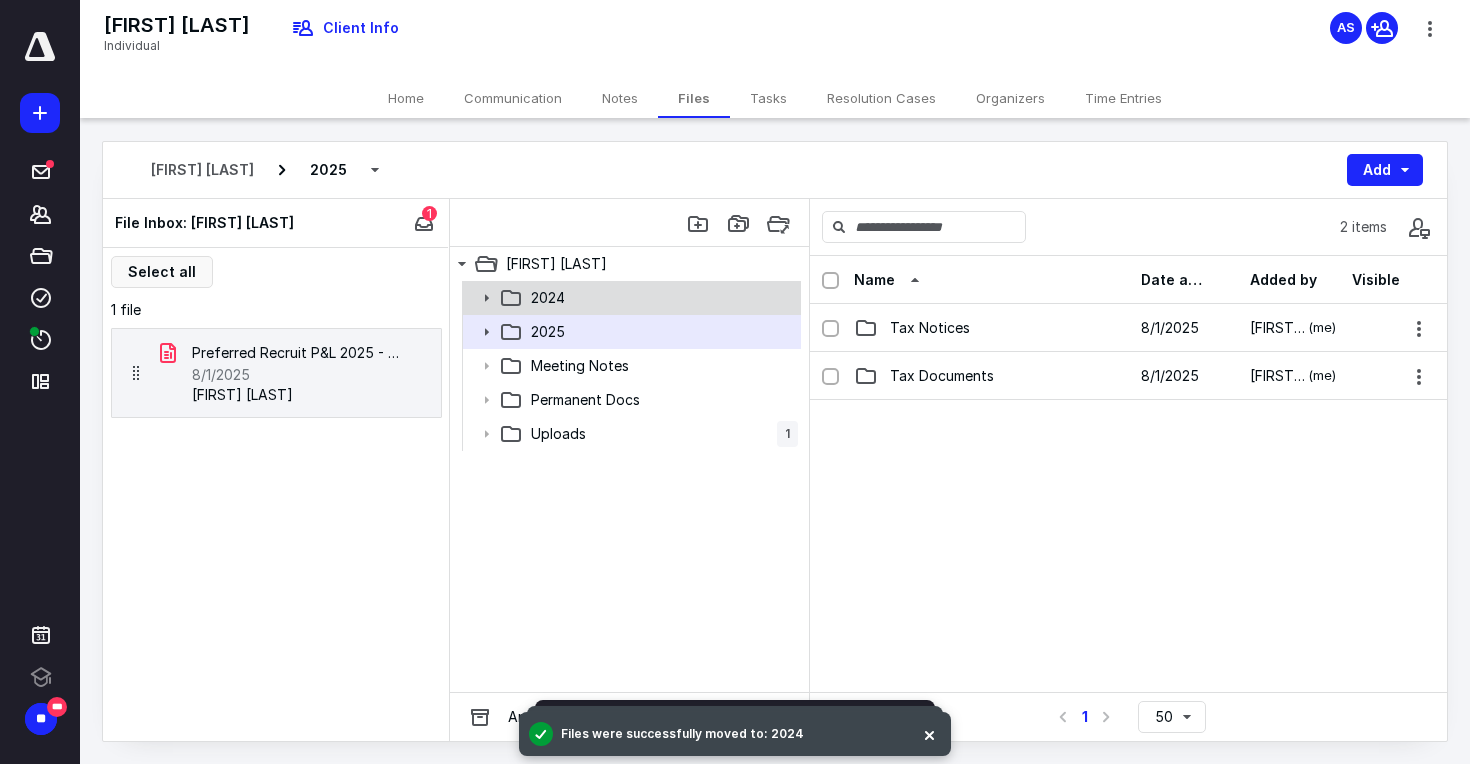 click on "2024" at bounding box center (660, 298) 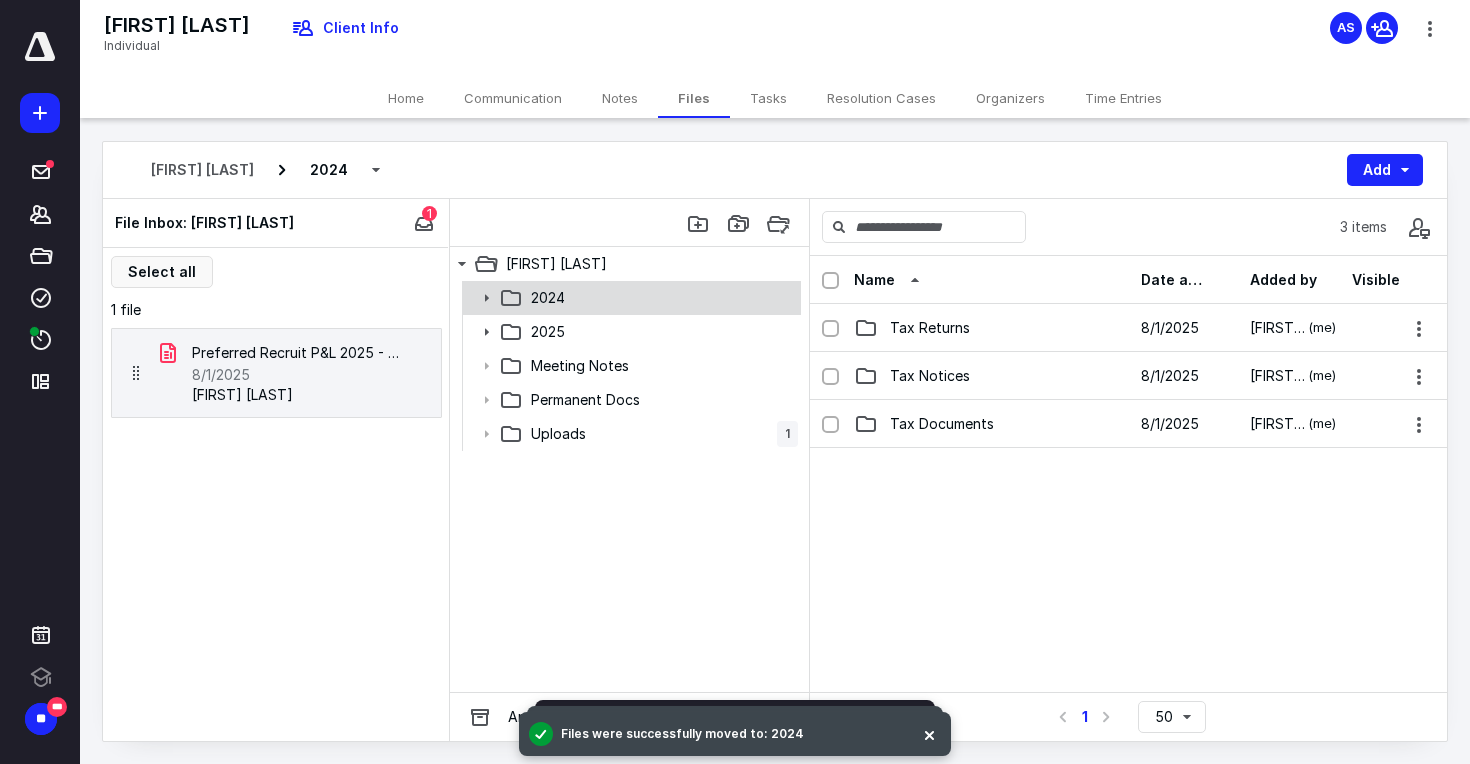 click on "2024" at bounding box center (630, 298) 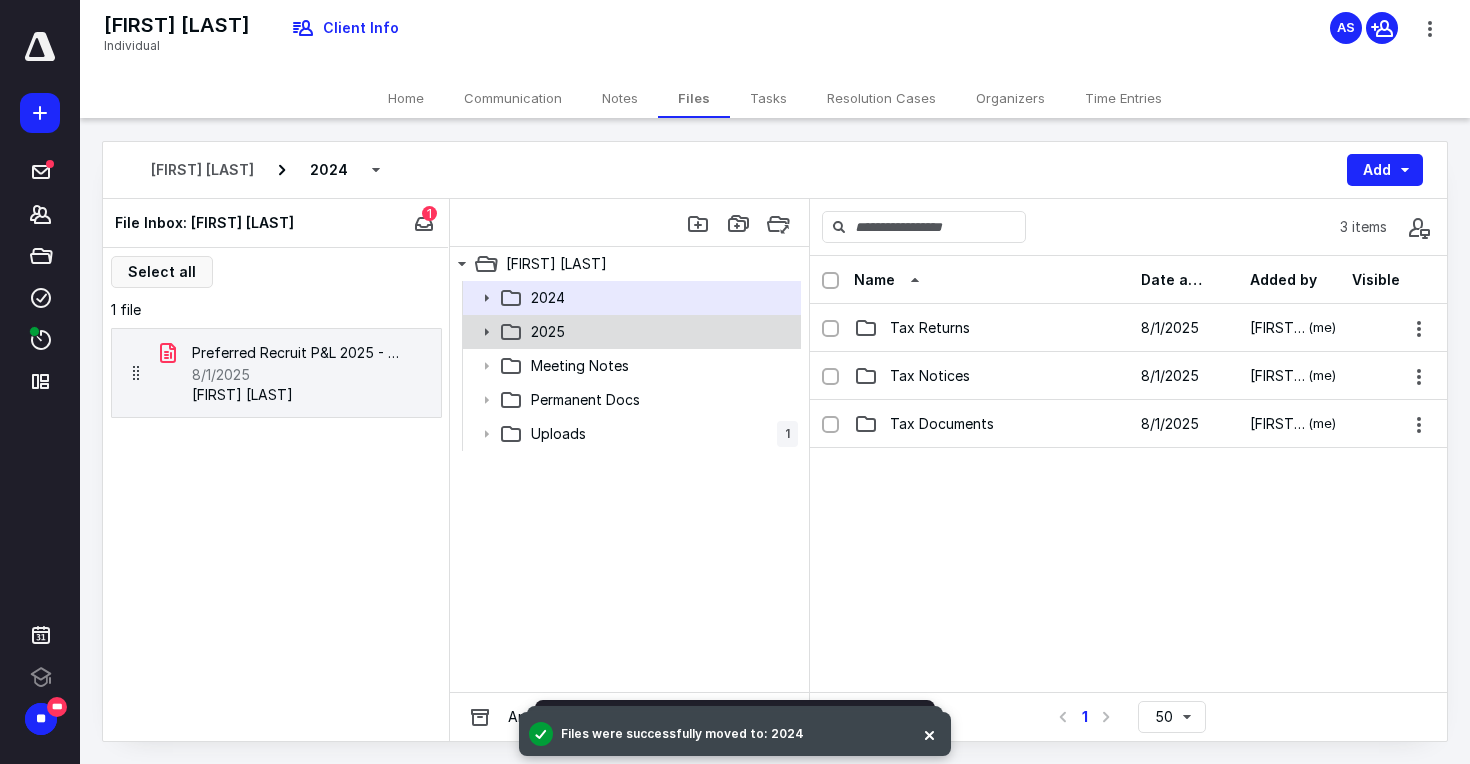 click on "2025" at bounding box center (630, 332) 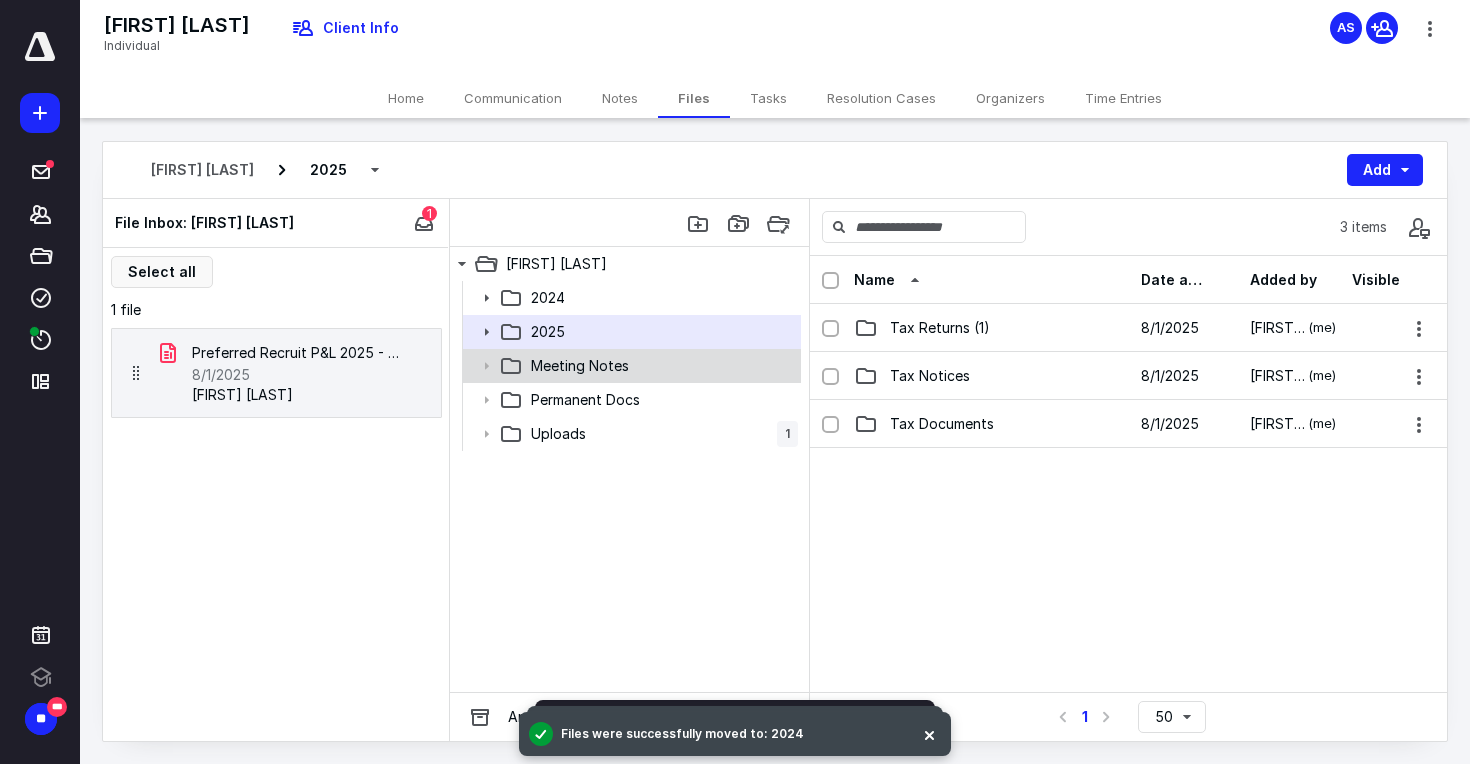 click on "Meeting Notes" at bounding box center [660, 366] 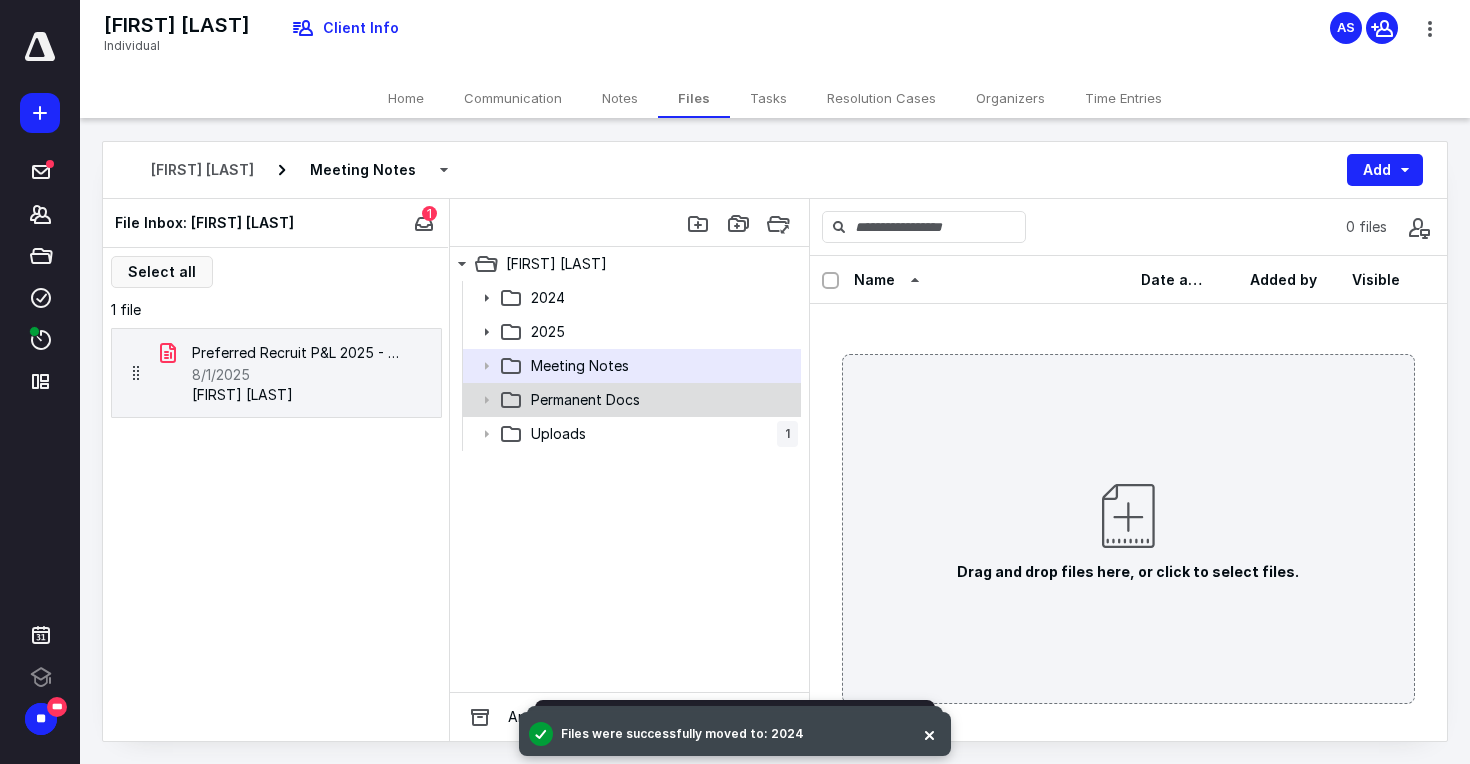 click on "Permanent Docs" at bounding box center [585, 400] 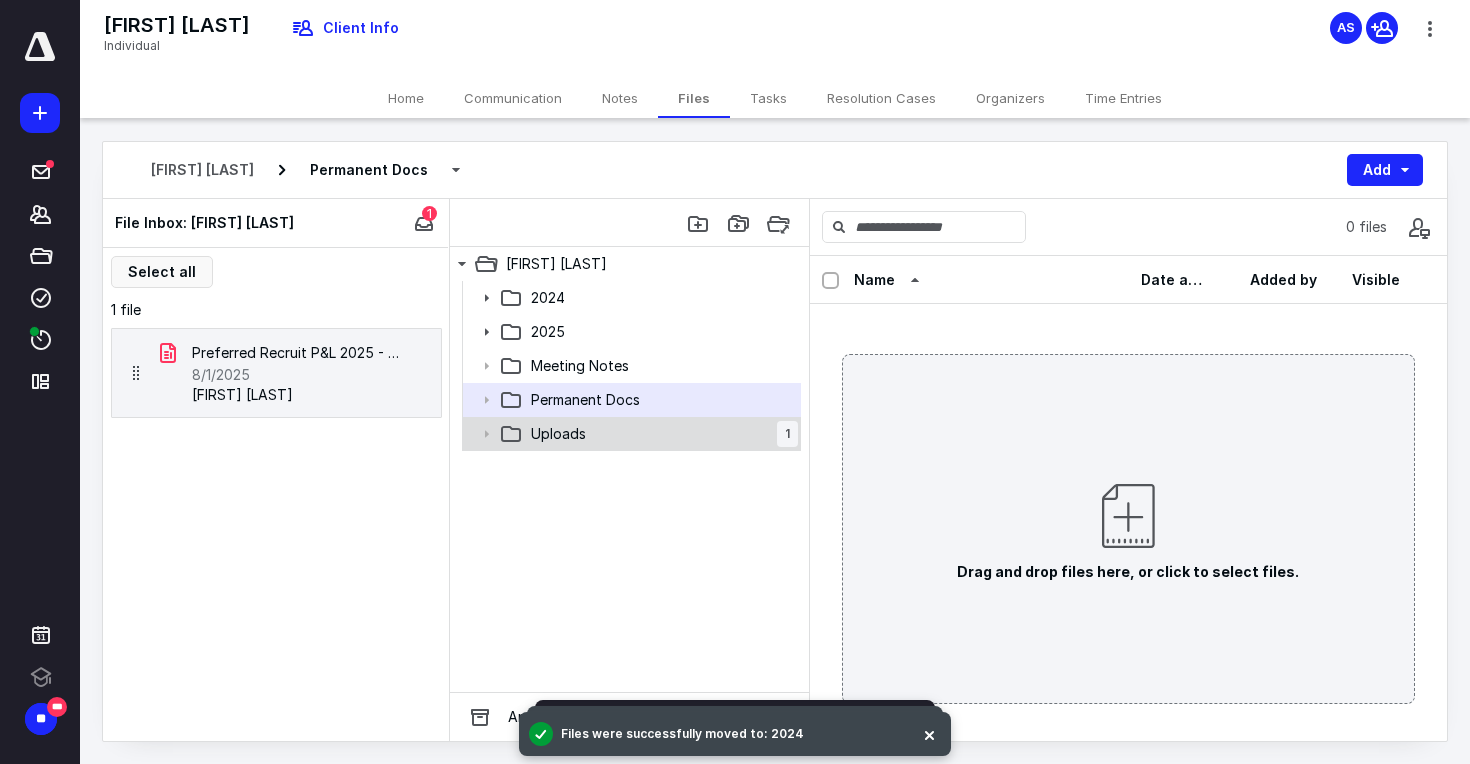 click on "Uploads 1" at bounding box center (660, 434) 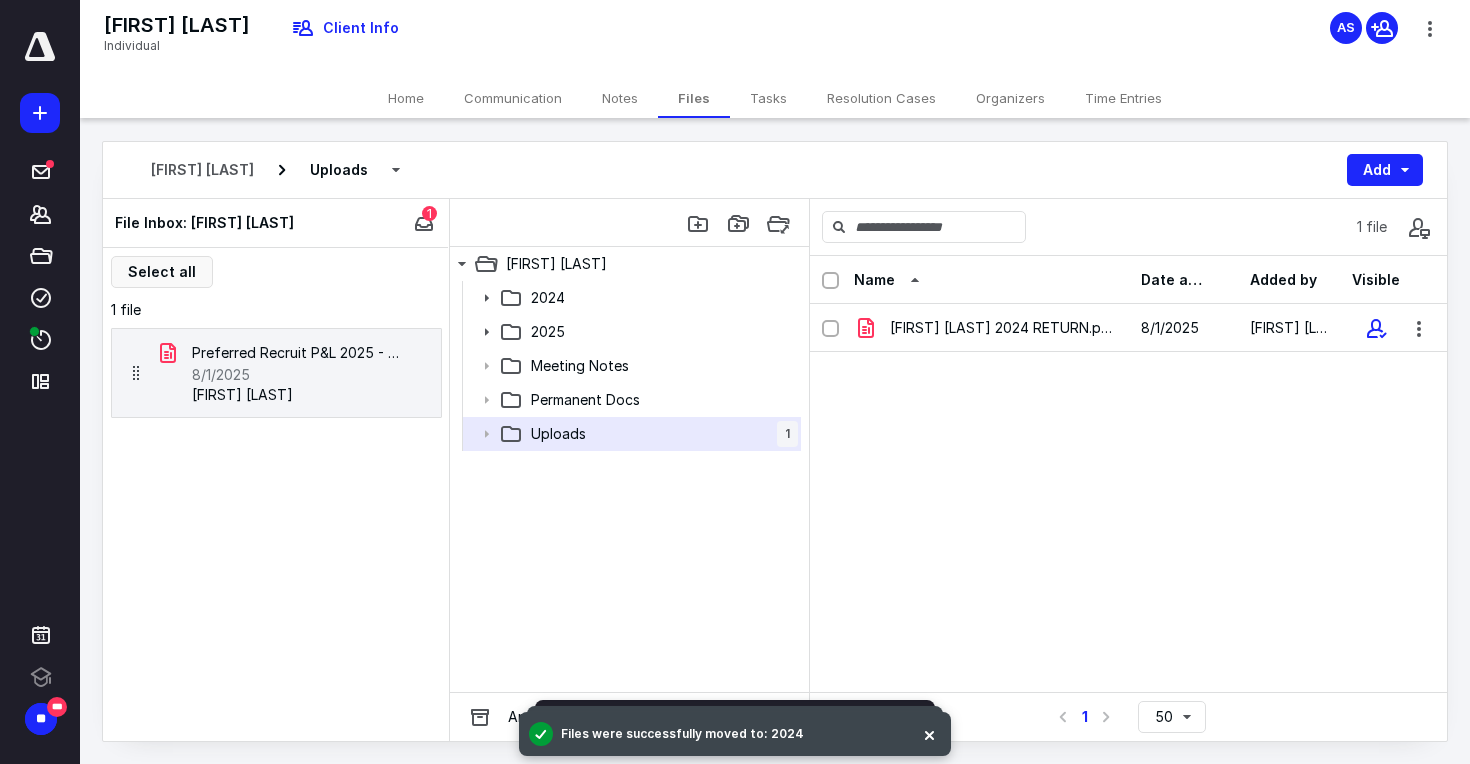 click on "Select all 1 file Preferred Recruit P&L 2025 - Master.pdf 8/1/2025 Ryan Searl" at bounding box center [276, 494] 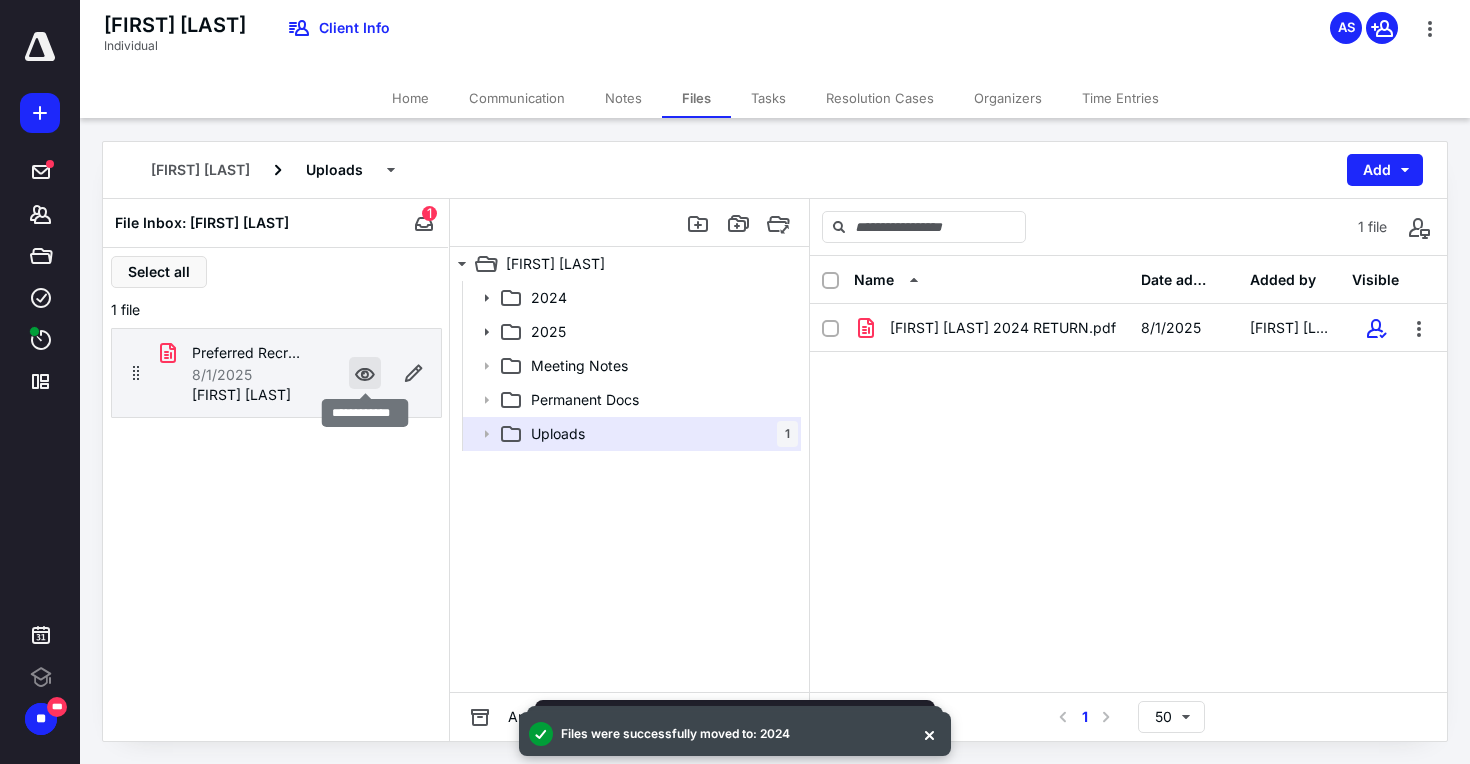 scroll, scrollTop: 0, scrollLeft: 0, axis: both 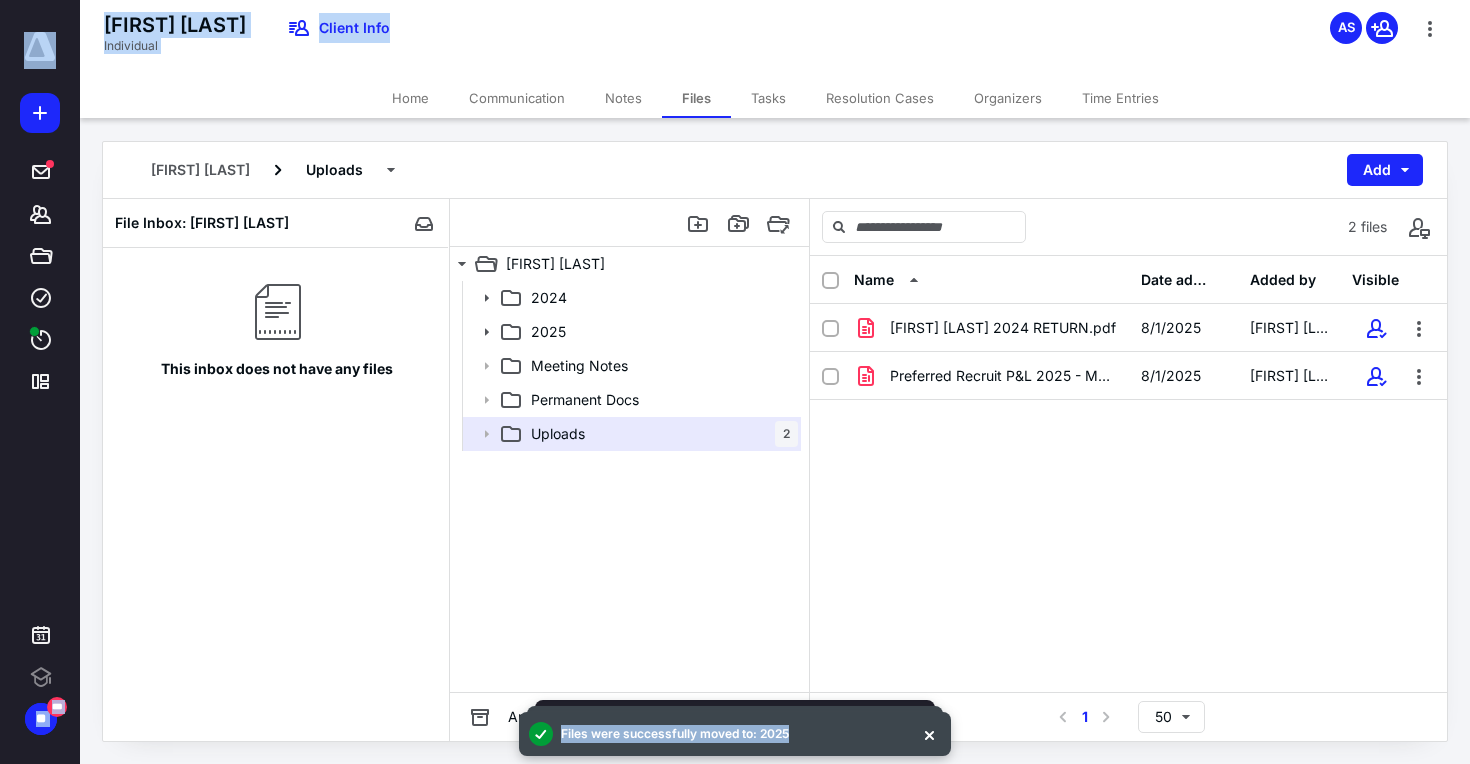 drag, startPoint x: 624, startPoint y: 3, endPoint x: 622, endPoint y: -17, distance: 20.09975 